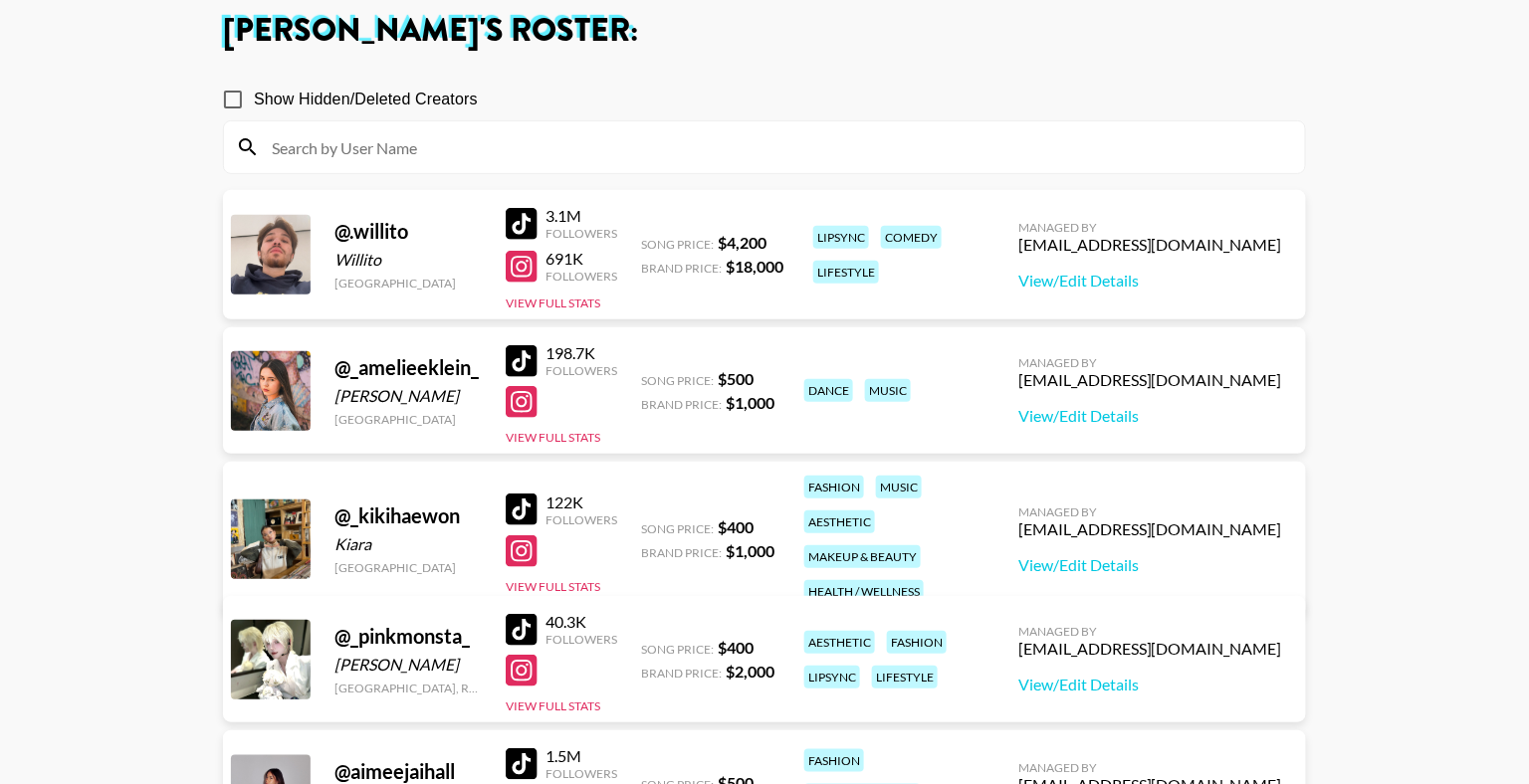 scroll, scrollTop: 0, scrollLeft: 0, axis: both 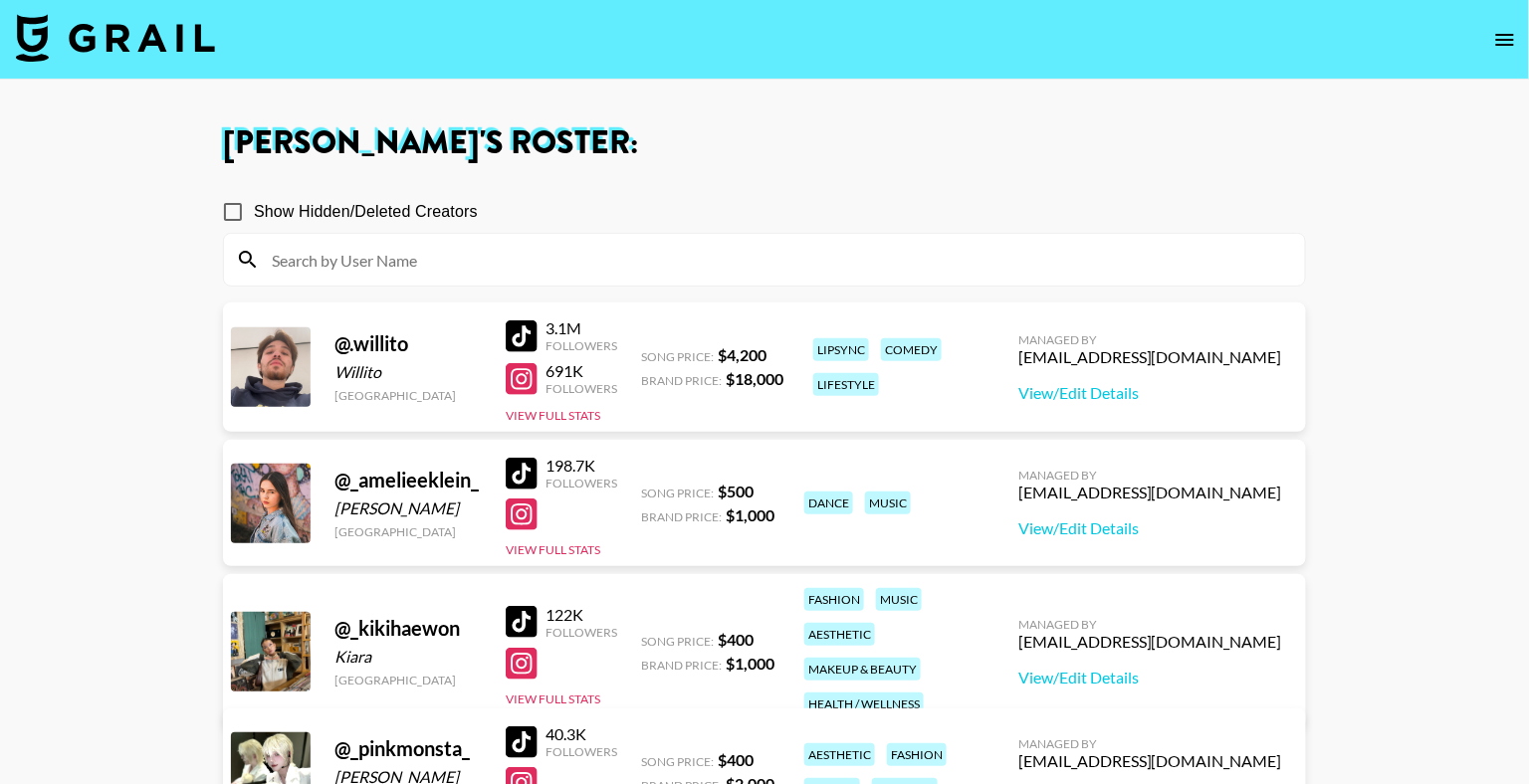 click at bounding box center [115, 38] 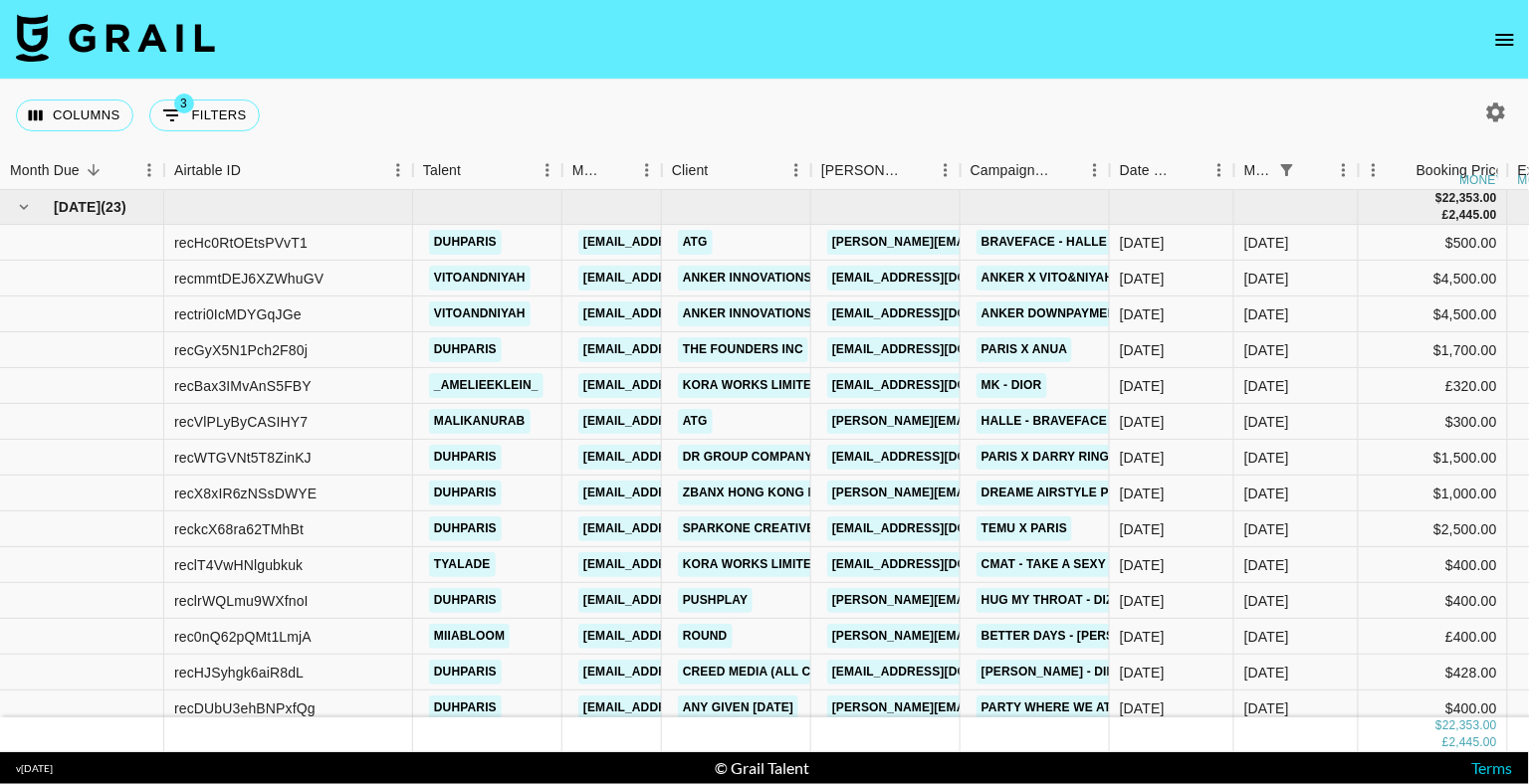 click 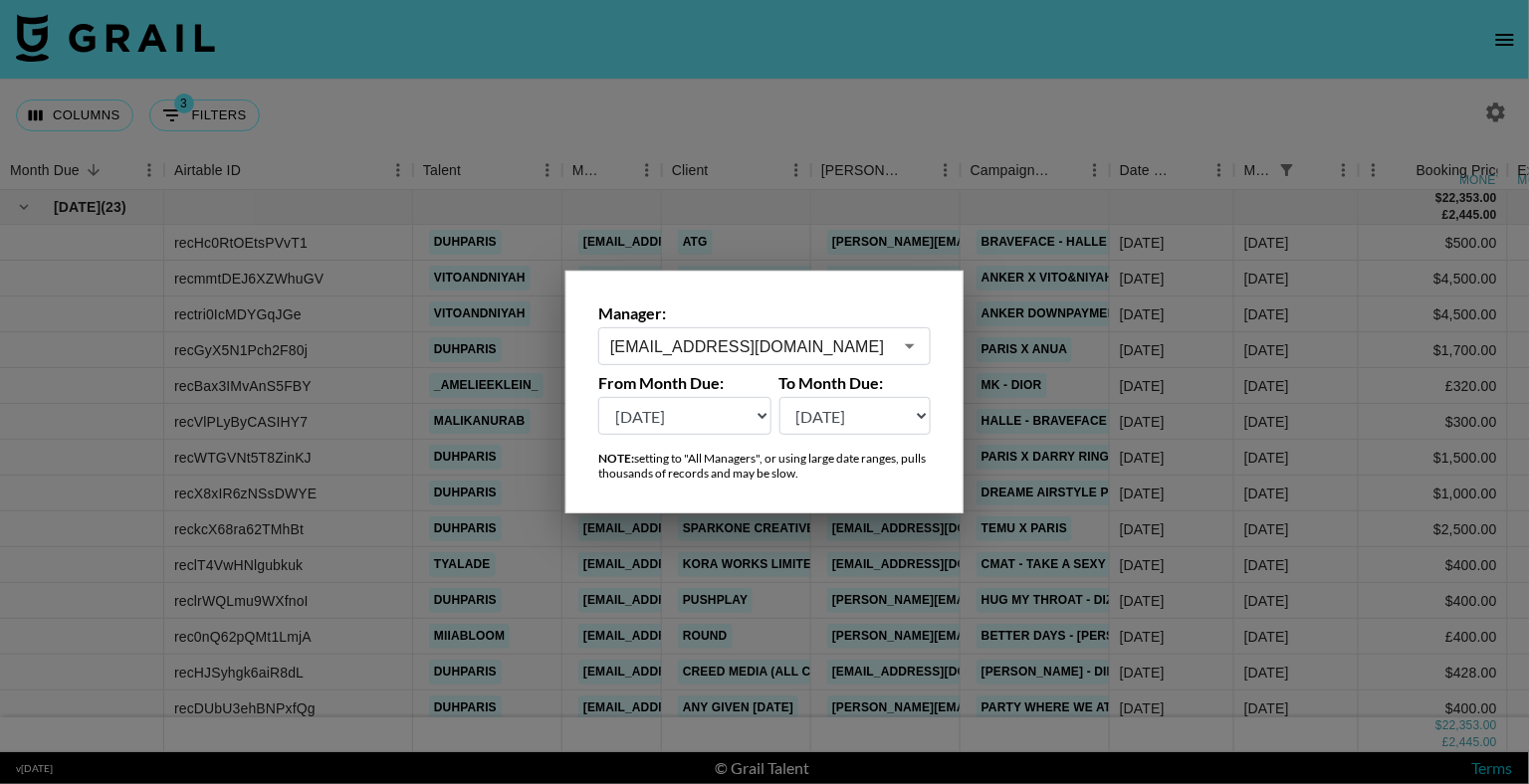 click on "[EMAIL_ADDRESS][DOMAIN_NAME]" at bounding box center (751, 346) 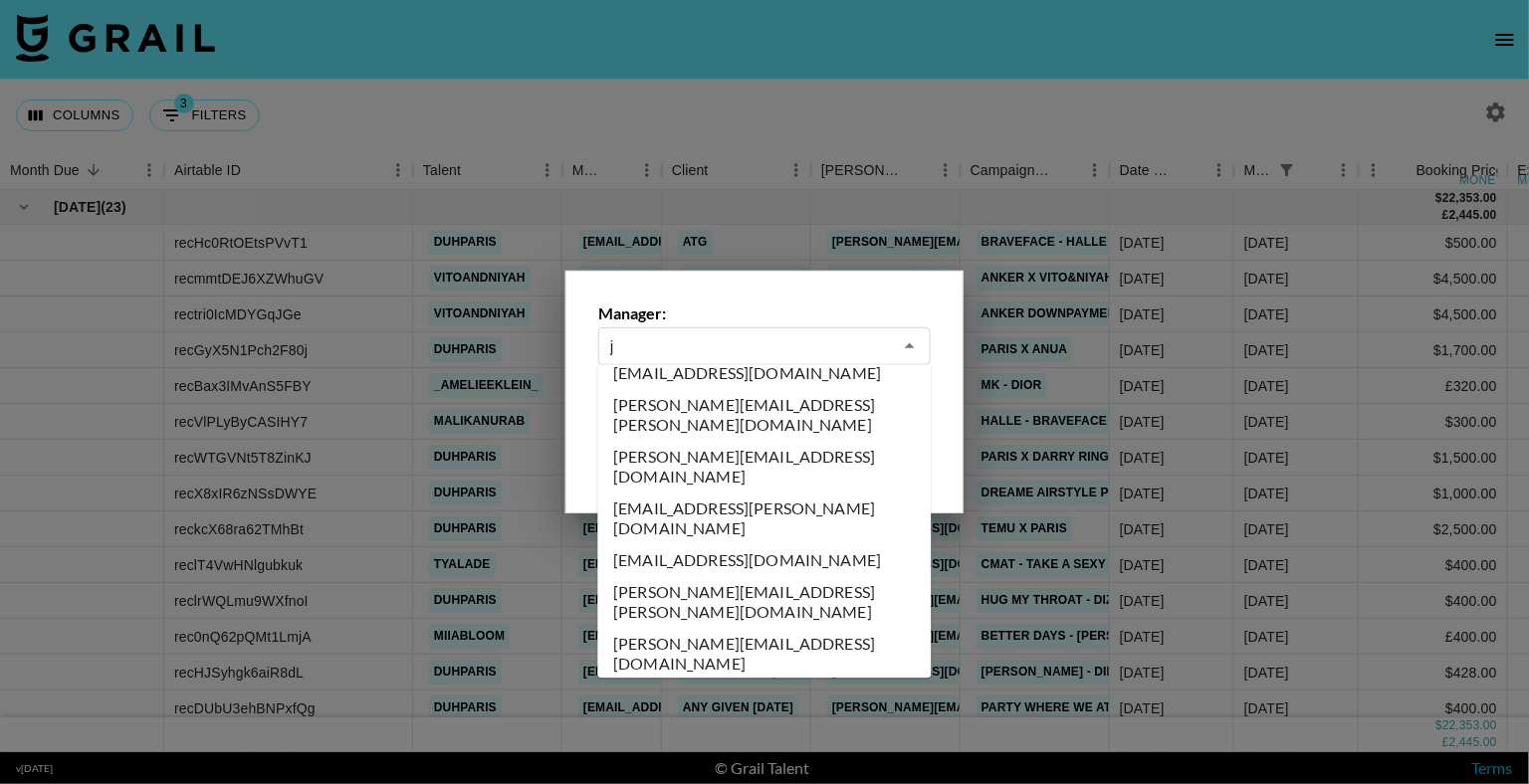 scroll, scrollTop: 0, scrollLeft: 0, axis: both 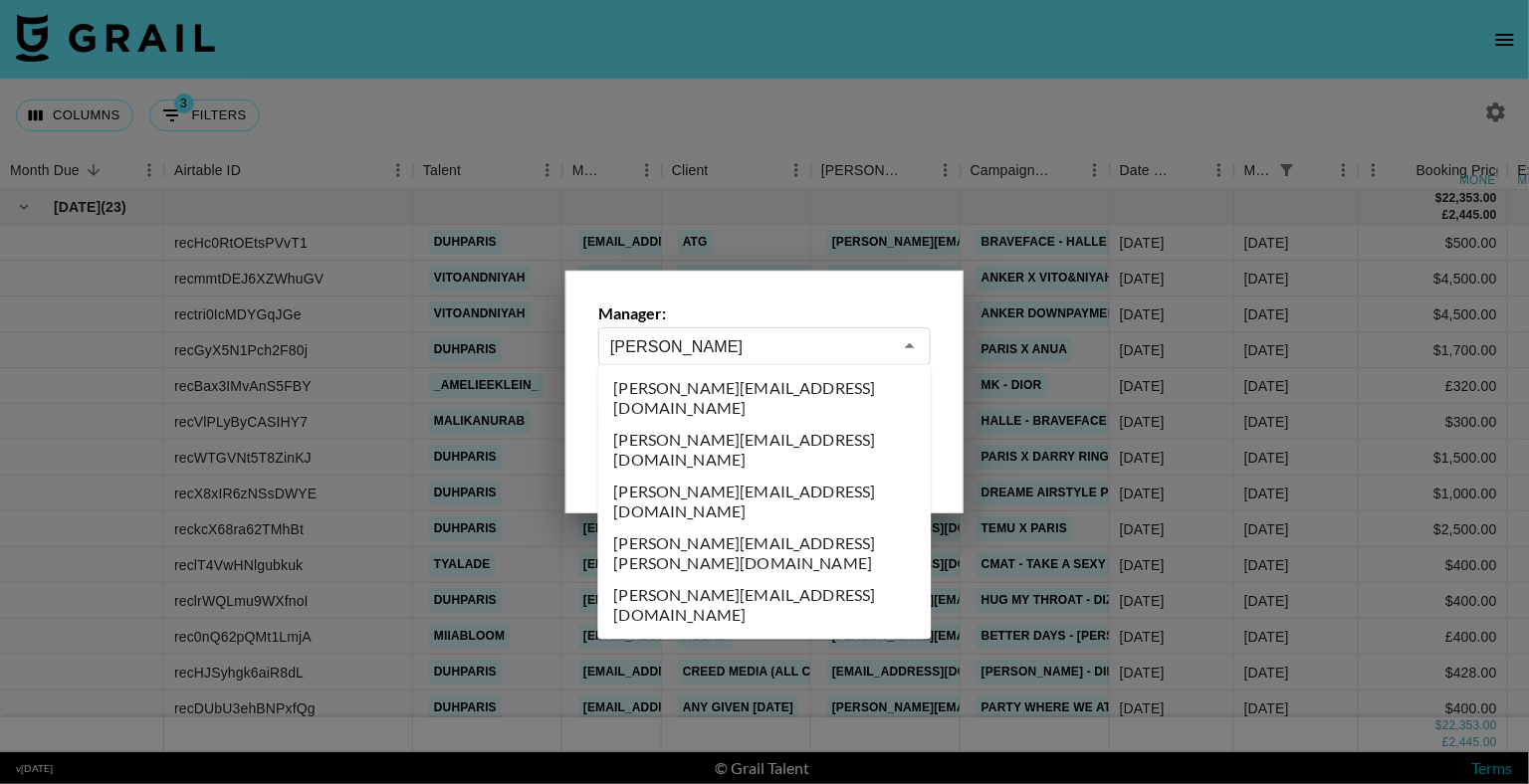 click on "[PERSON_NAME][EMAIL_ADDRESS][DOMAIN_NAME]" at bounding box center [764, 502] 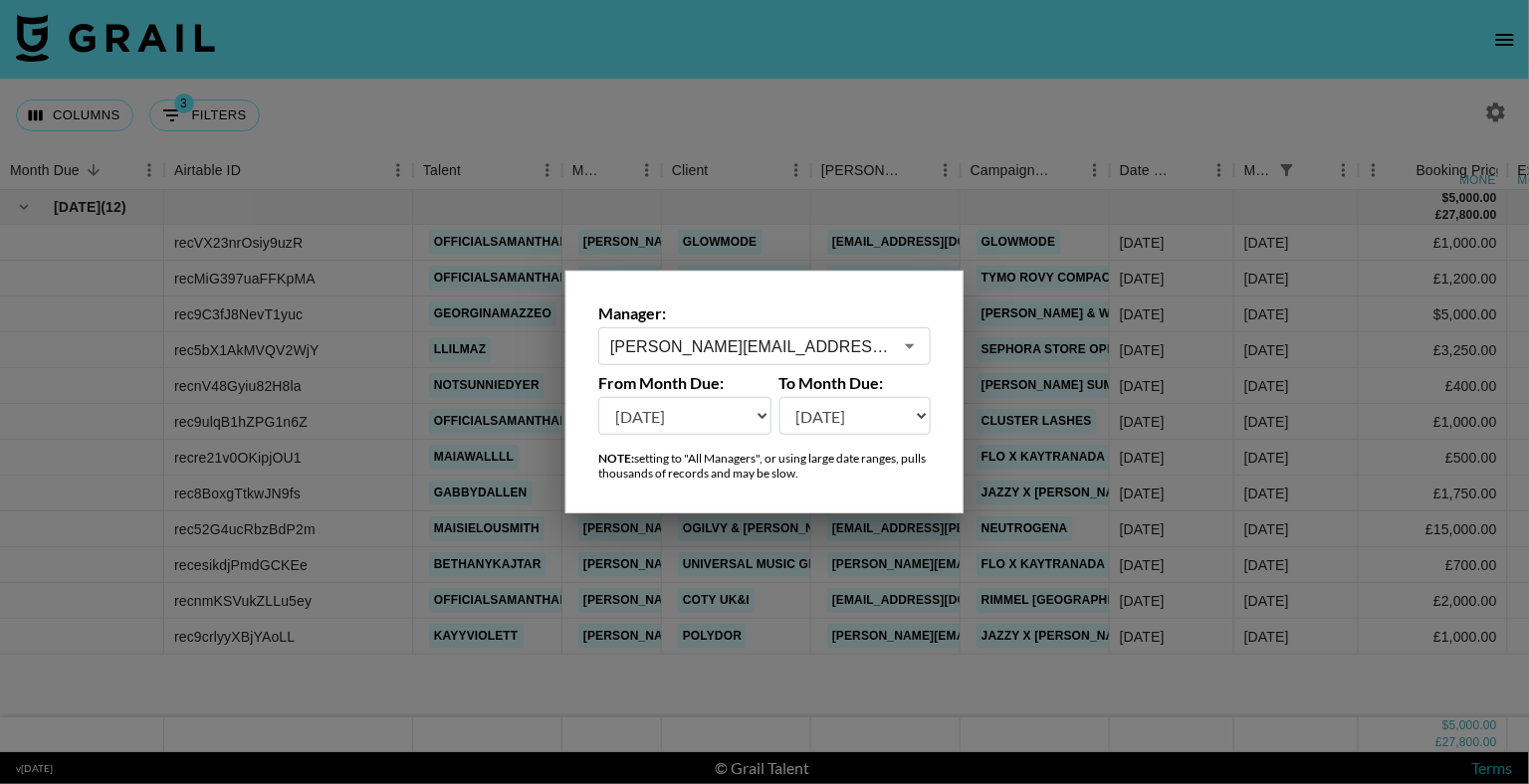 type on "[PERSON_NAME][EMAIL_ADDRESS][DOMAIN_NAME]" 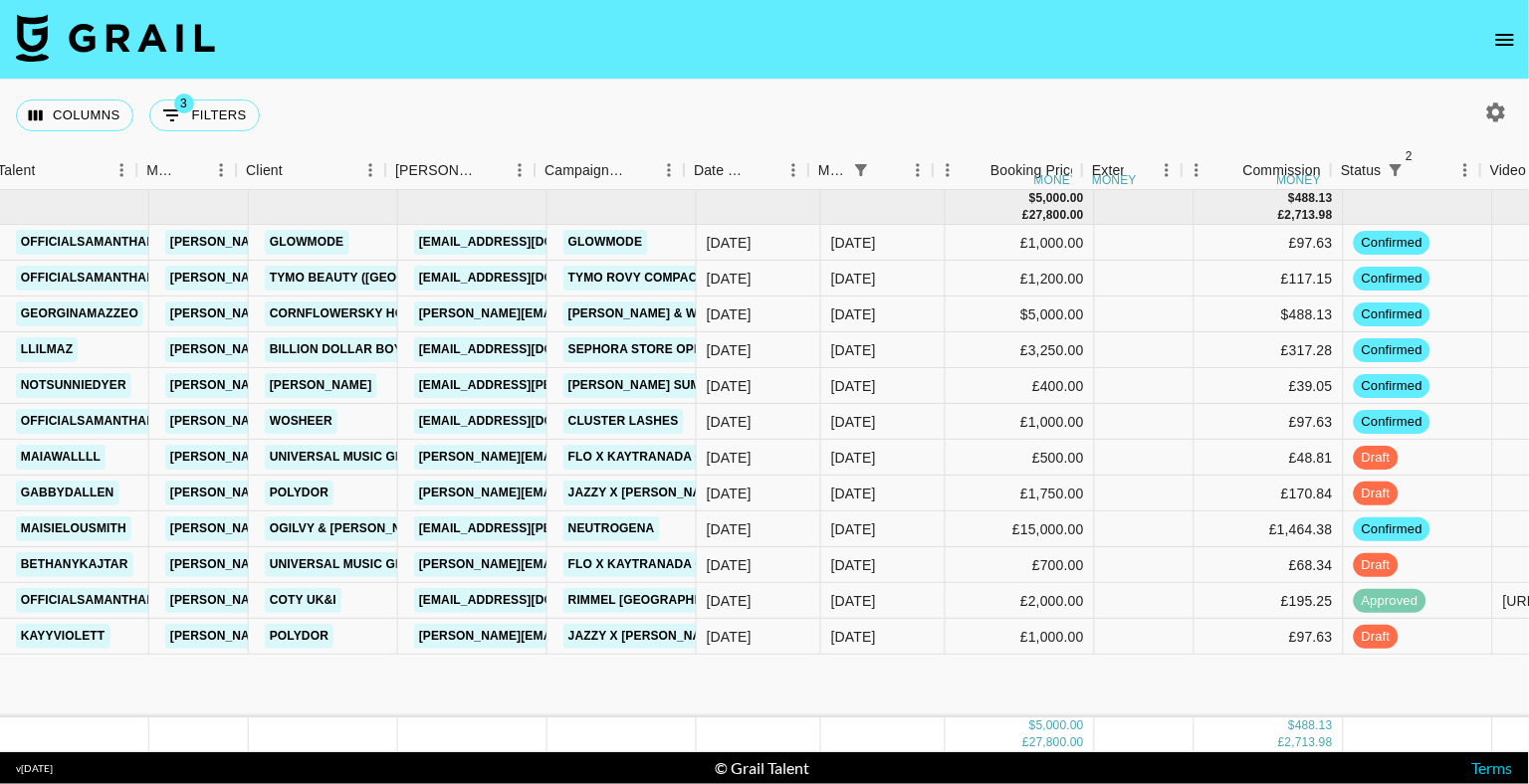 scroll, scrollTop: 0, scrollLeft: 403, axis: horizontal 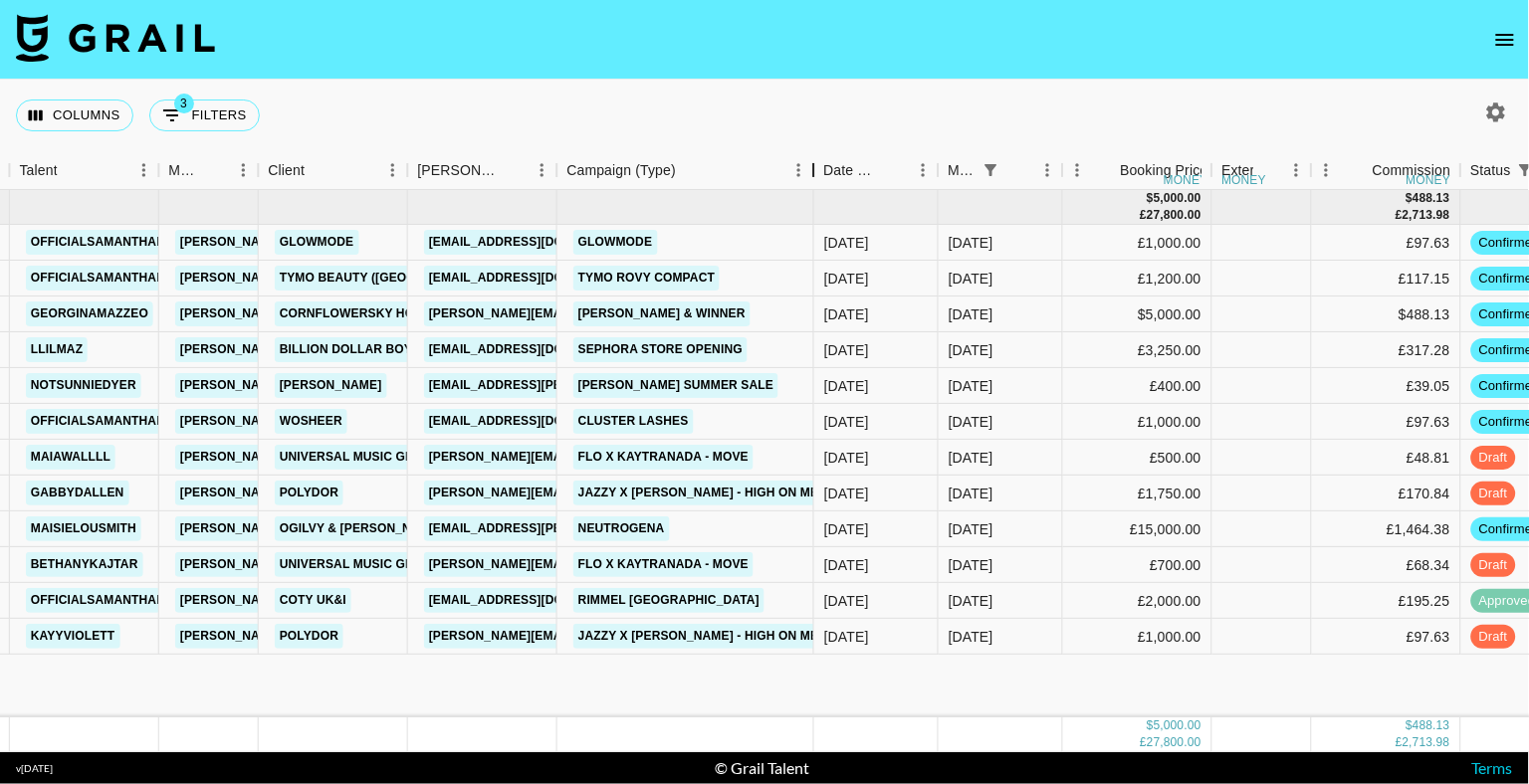 drag, startPoint x: 706, startPoint y: 169, endPoint x: 813, endPoint y: 170, distance: 107.00467 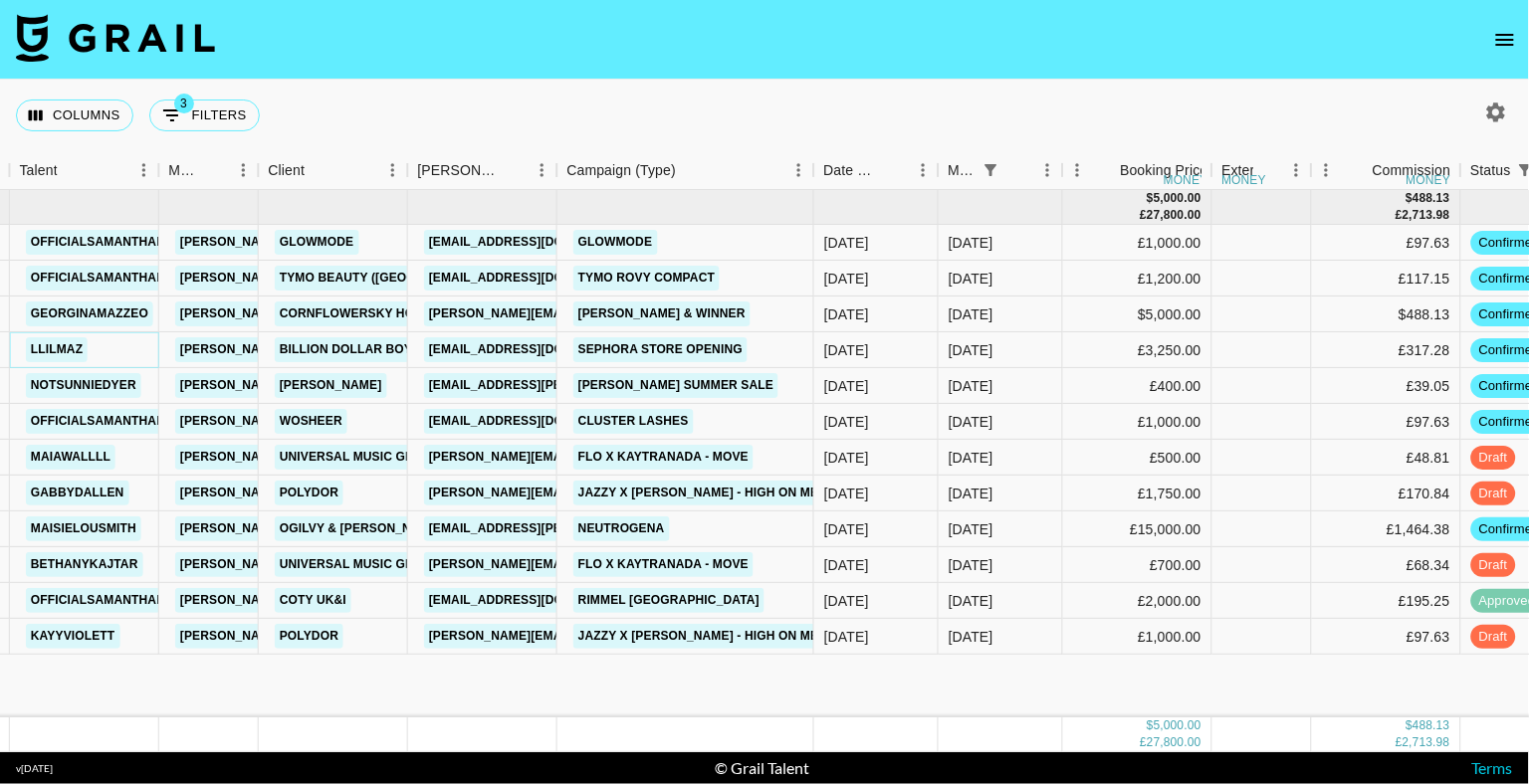 click on "llilmaz" at bounding box center [57, 349] 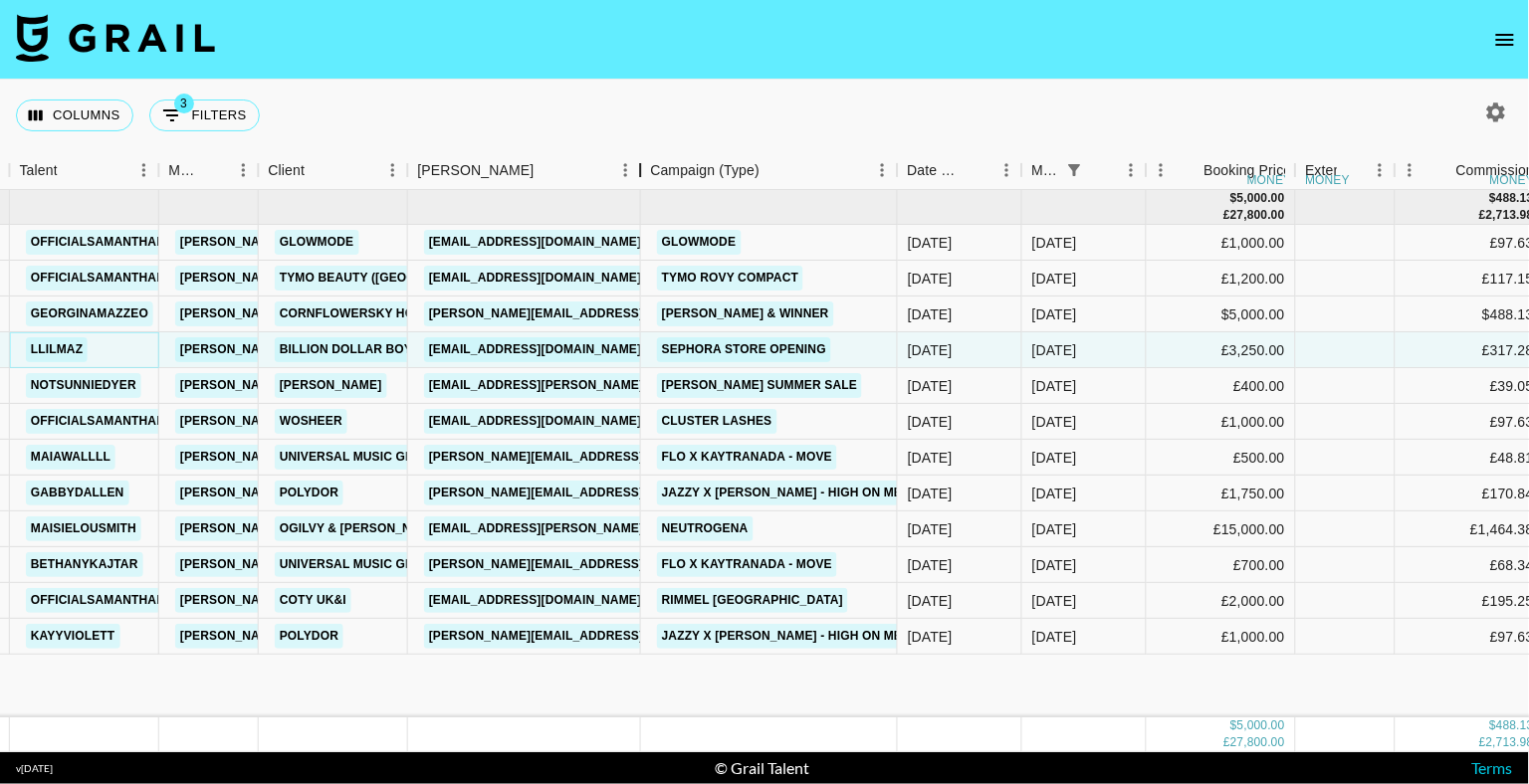 drag, startPoint x: 563, startPoint y: 172, endPoint x: 646, endPoint y: 171, distance: 83.00602 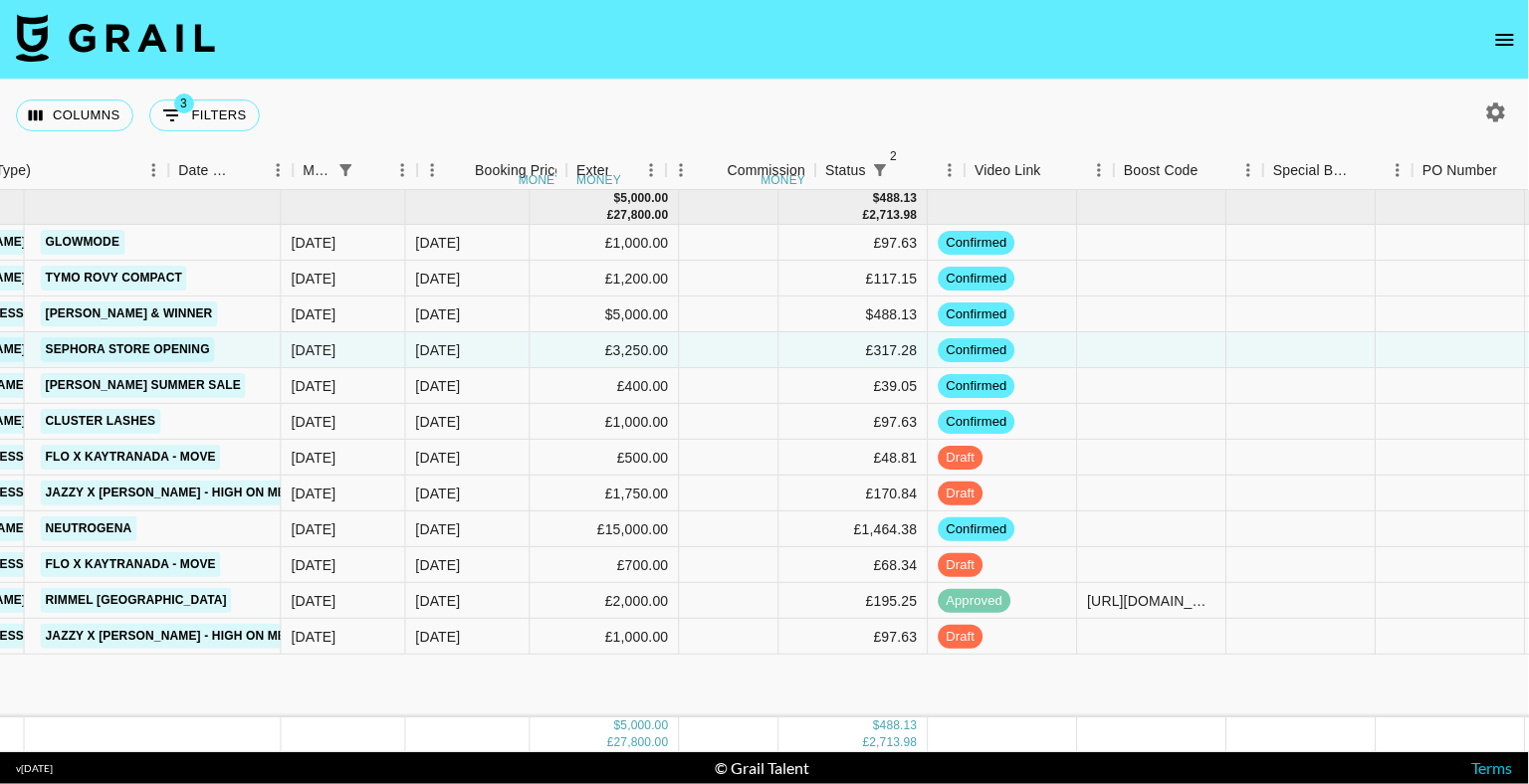 scroll, scrollTop: 0, scrollLeft: 1215, axis: horizontal 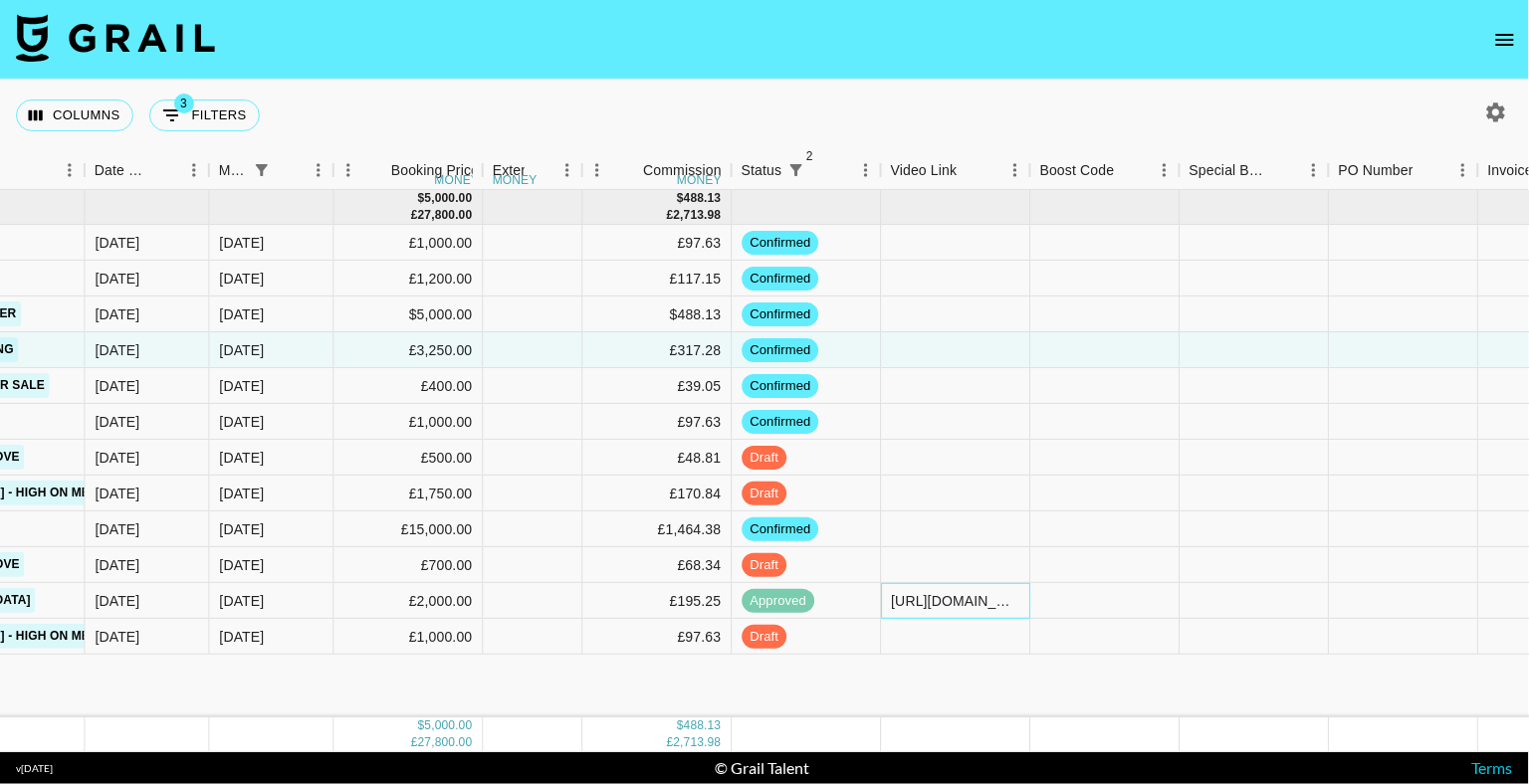click on "[URL][DOMAIN_NAME]" at bounding box center [955, 601] 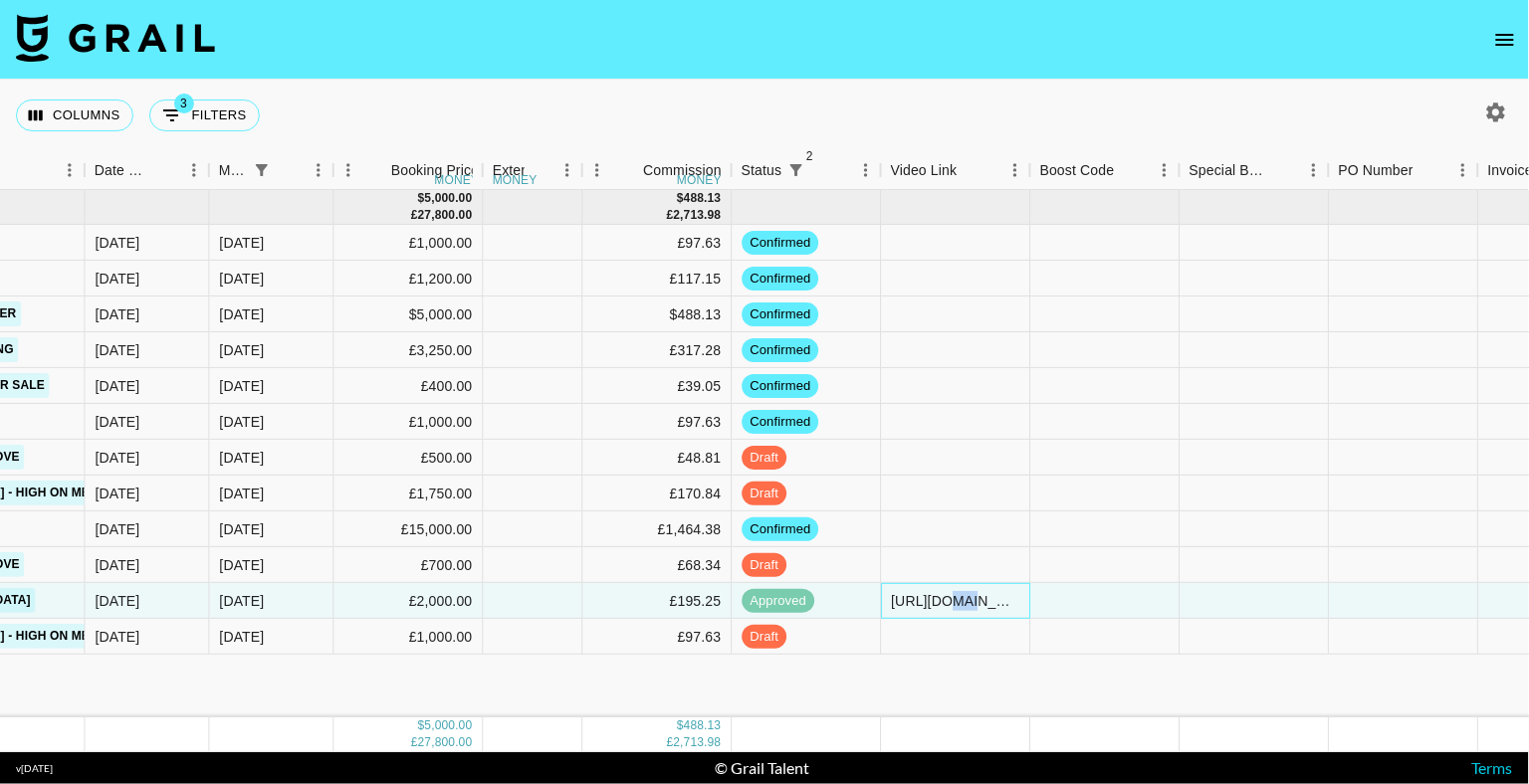 click on "[URL][DOMAIN_NAME]" at bounding box center [955, 601] 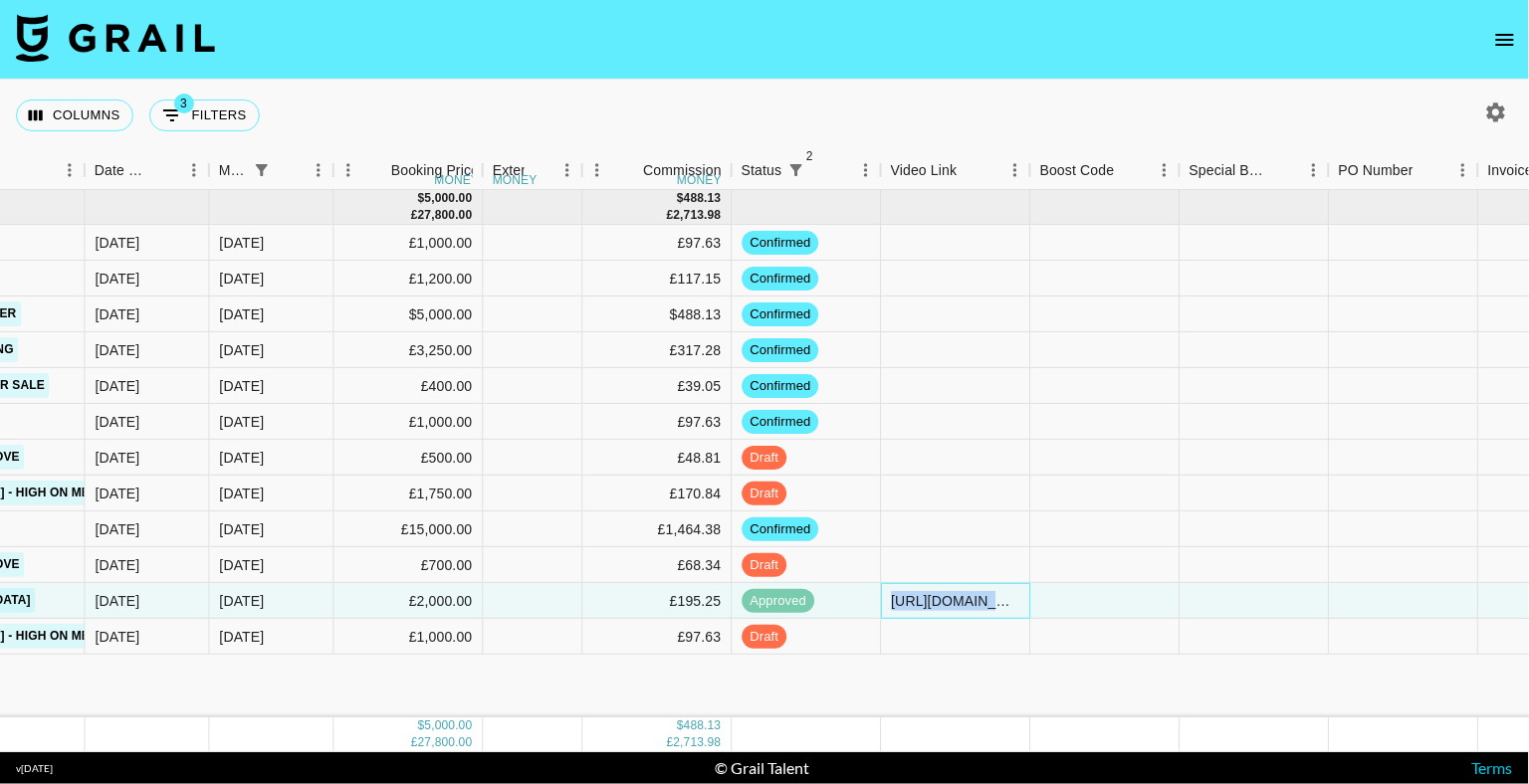 click on "[URL][DOMAIN_NAME]" at bounding box center [955, 601] 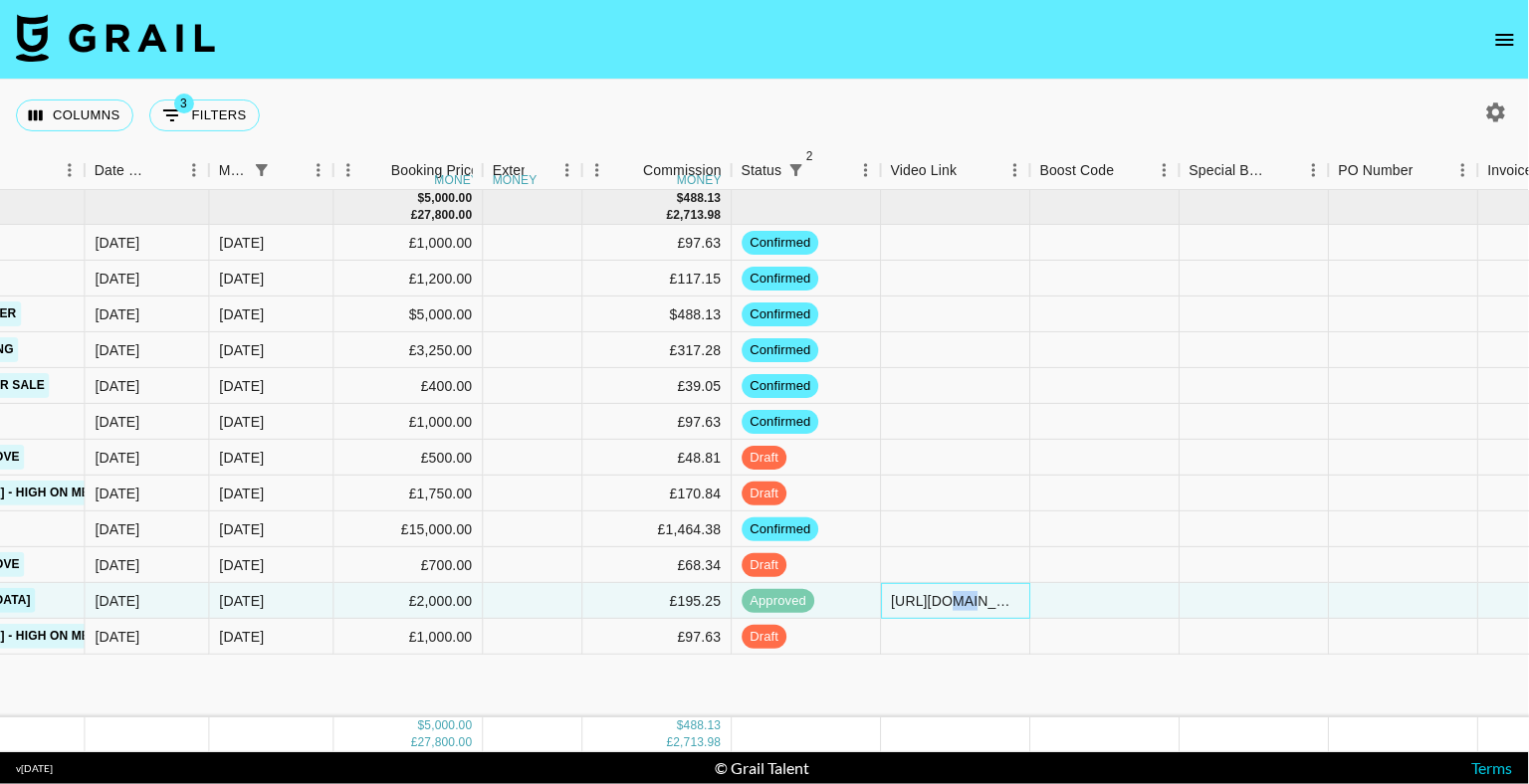 click on "[URL][DOMAIN_NAME]" at bounding box center [955, 601] 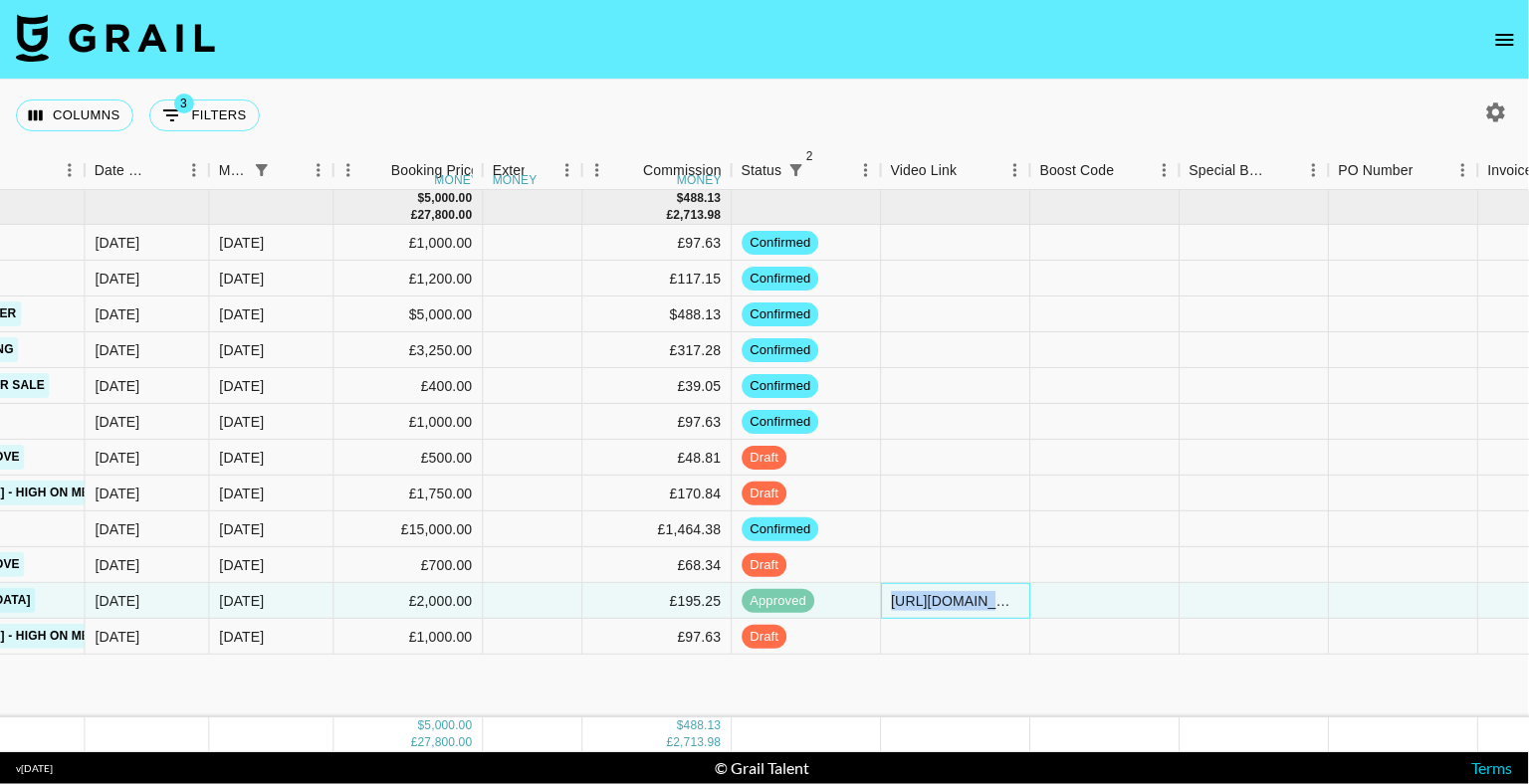 click on "[URL][DOMAIN_NAME]" at bounding box center [955, 601] 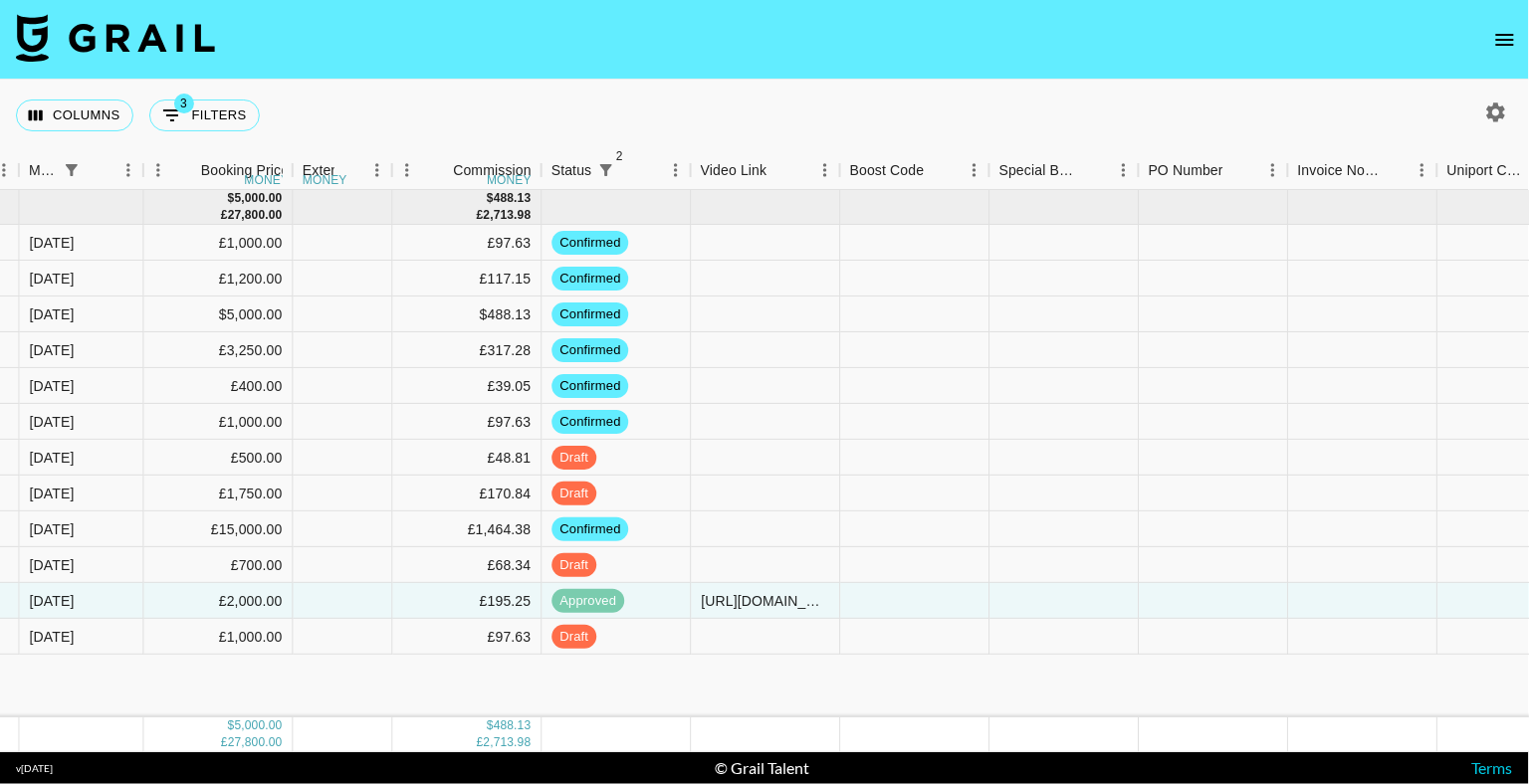 click at bounding box center (764, 40) 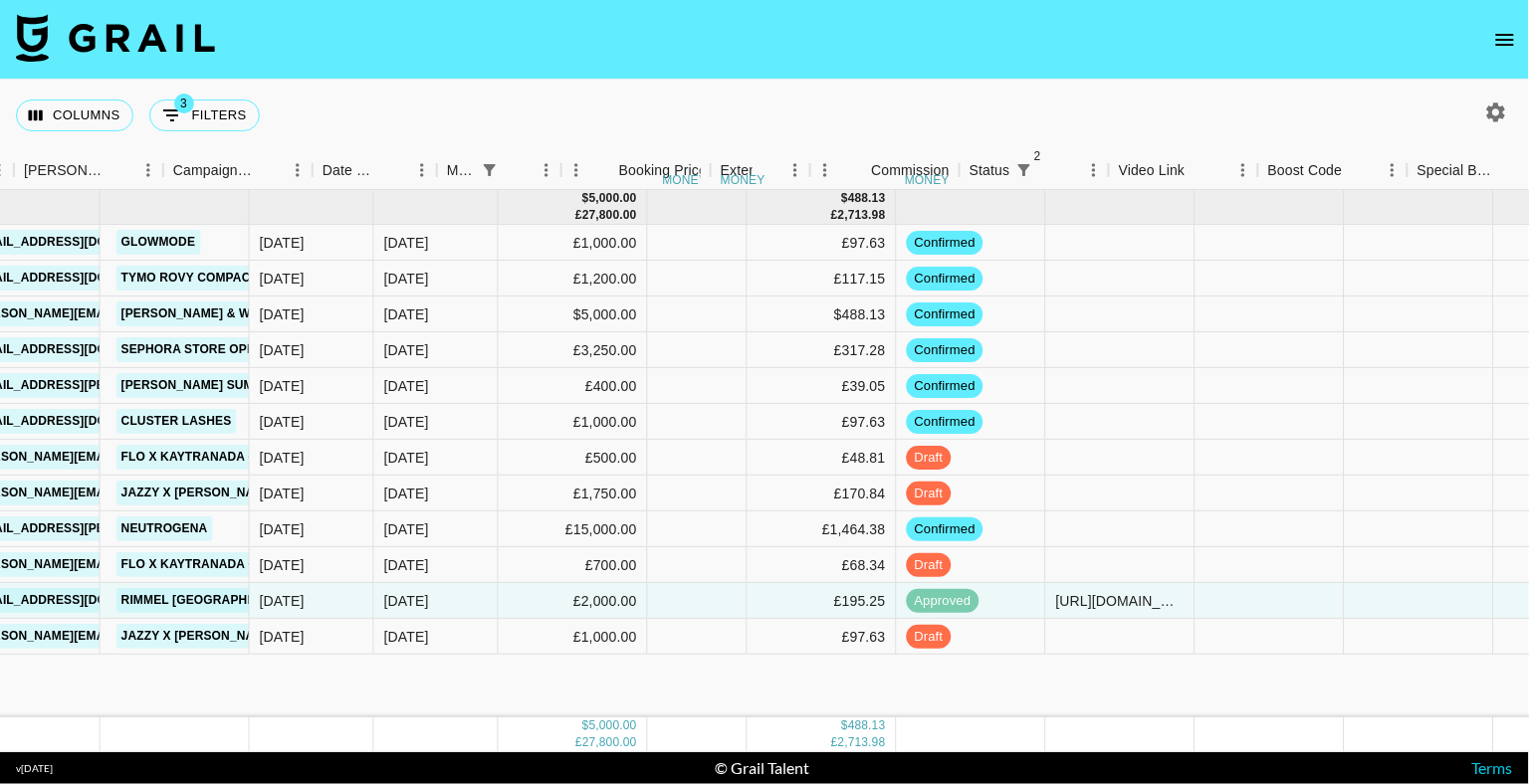 scroll, scrollTop: 0, scrollLeft: 471, axis: horizontal 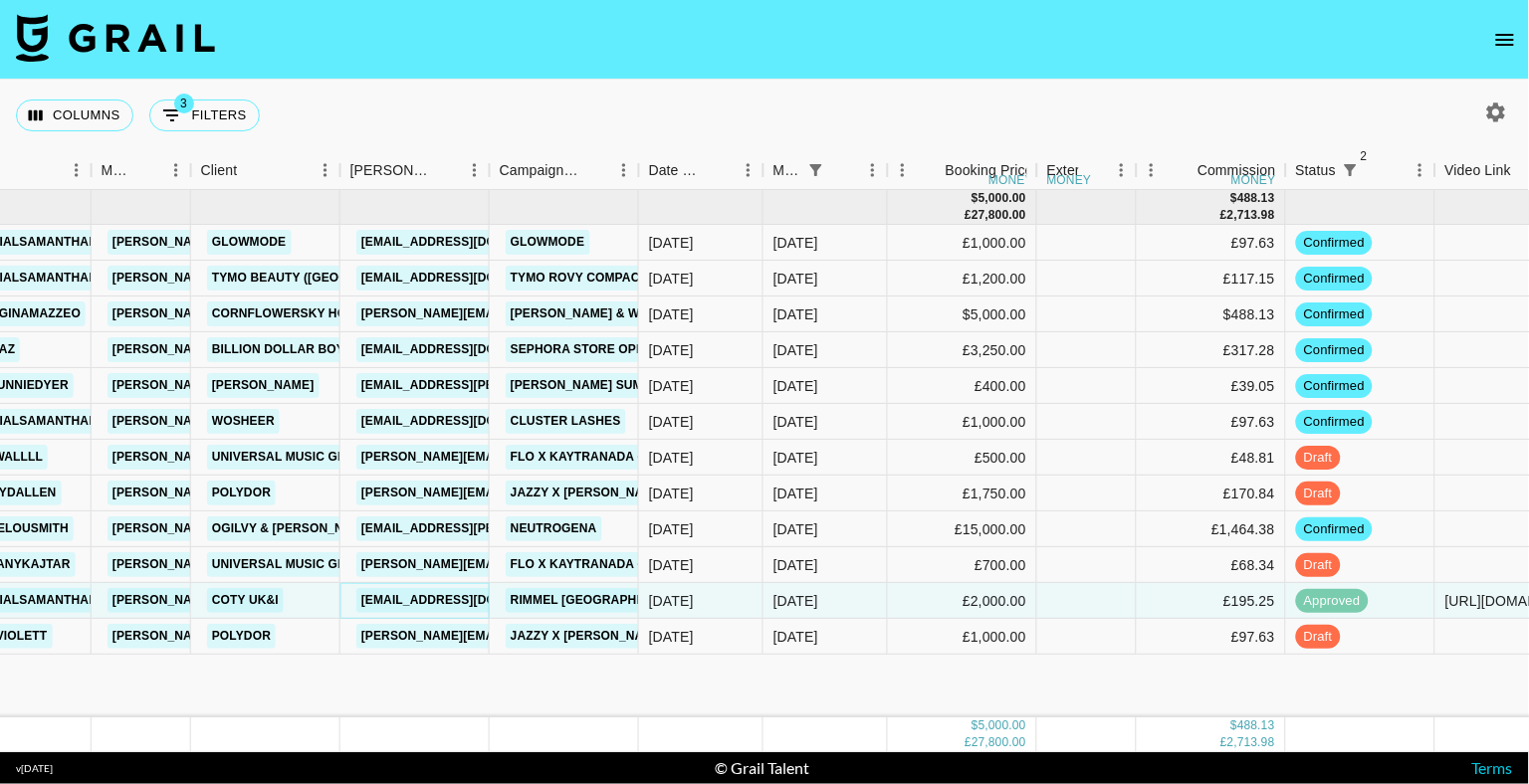 click on "[EMAIL_ADDRESS][DOMAIN_NAME]" at bounding box center (468, 600) 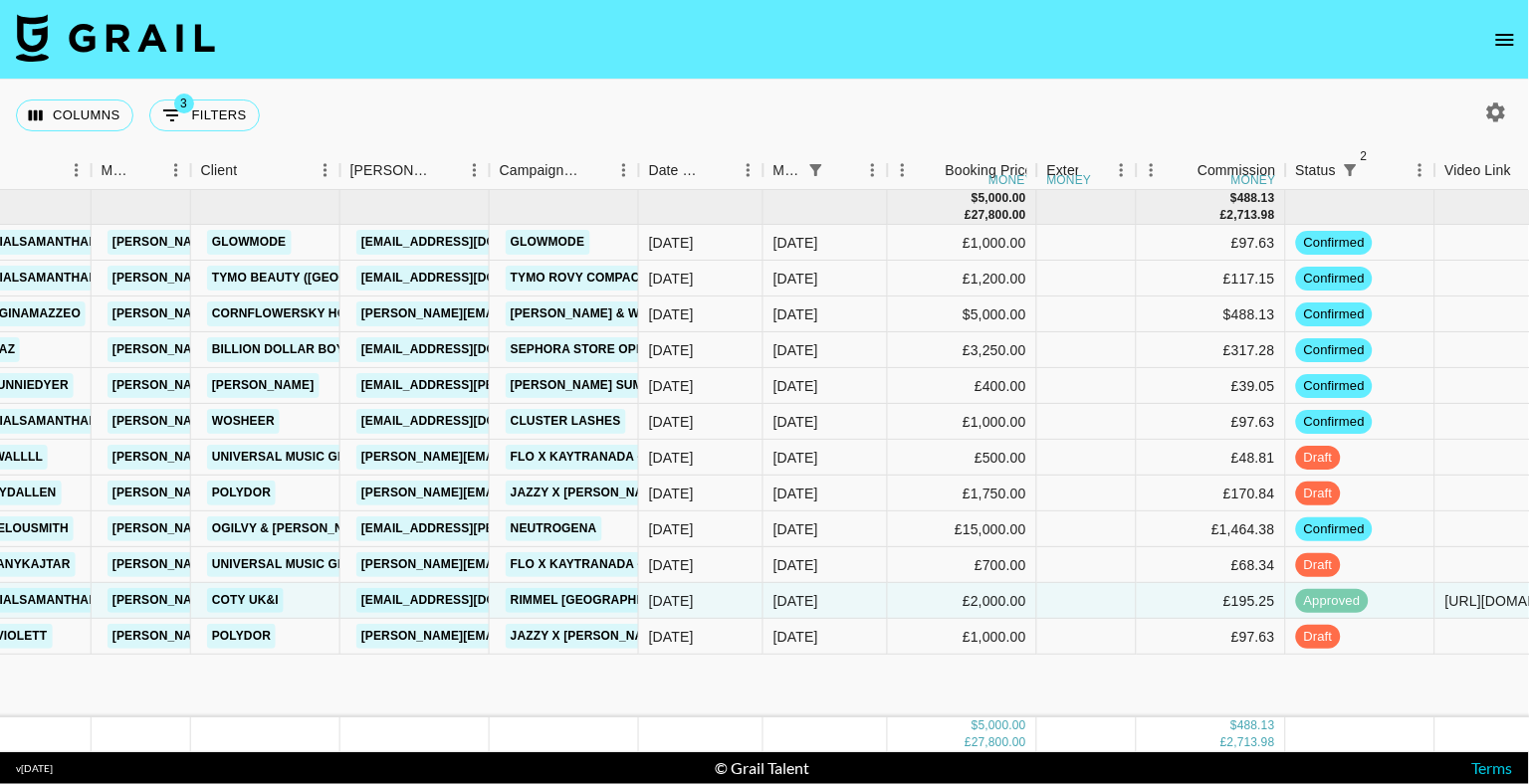 click 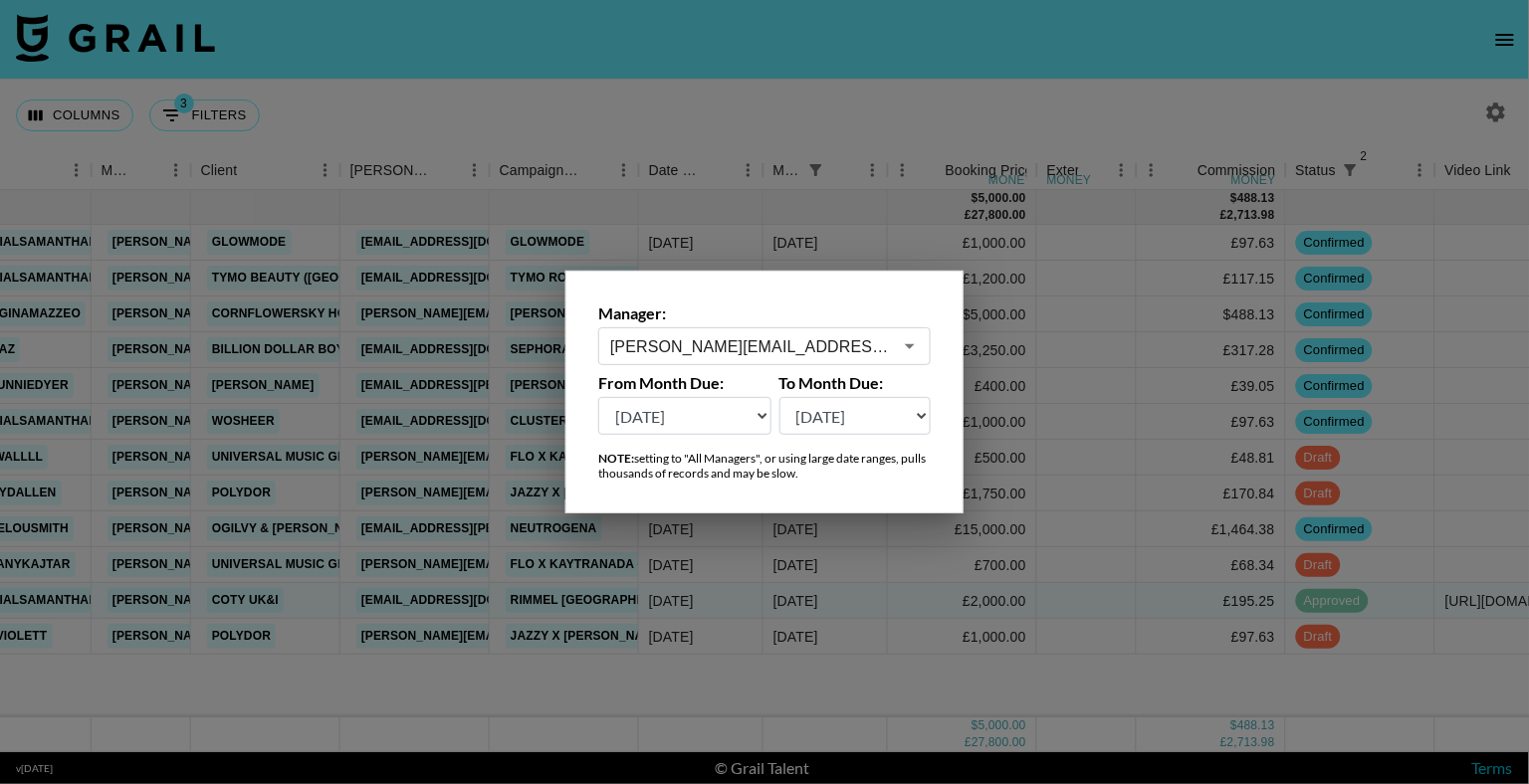 click on "To Month Due:" at bounding box center (855, 383) 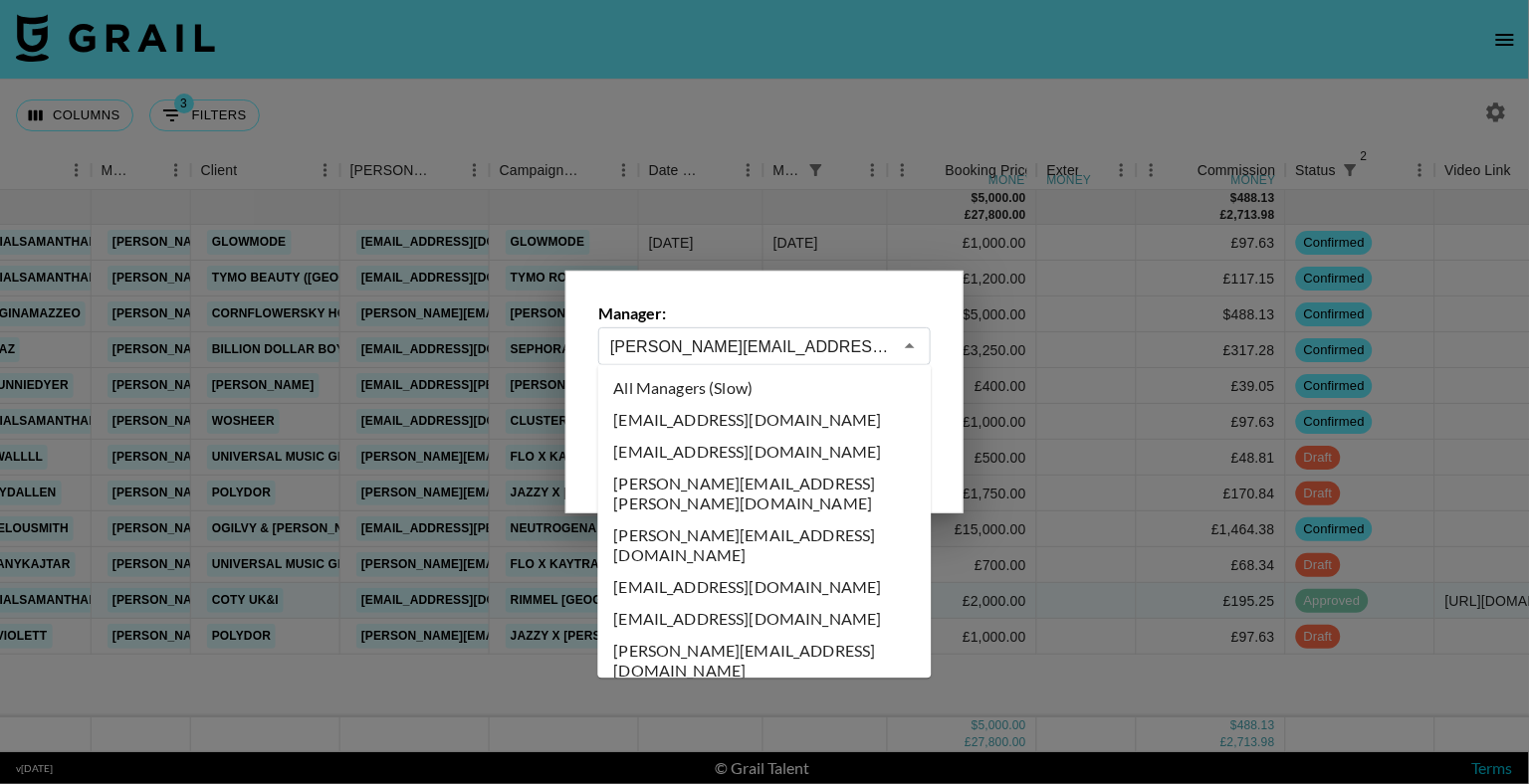 click on "[PERSON_NAME][EMAIL_ADDRESS][DOMAIN_NAME]" at bounding box center (751, 346) 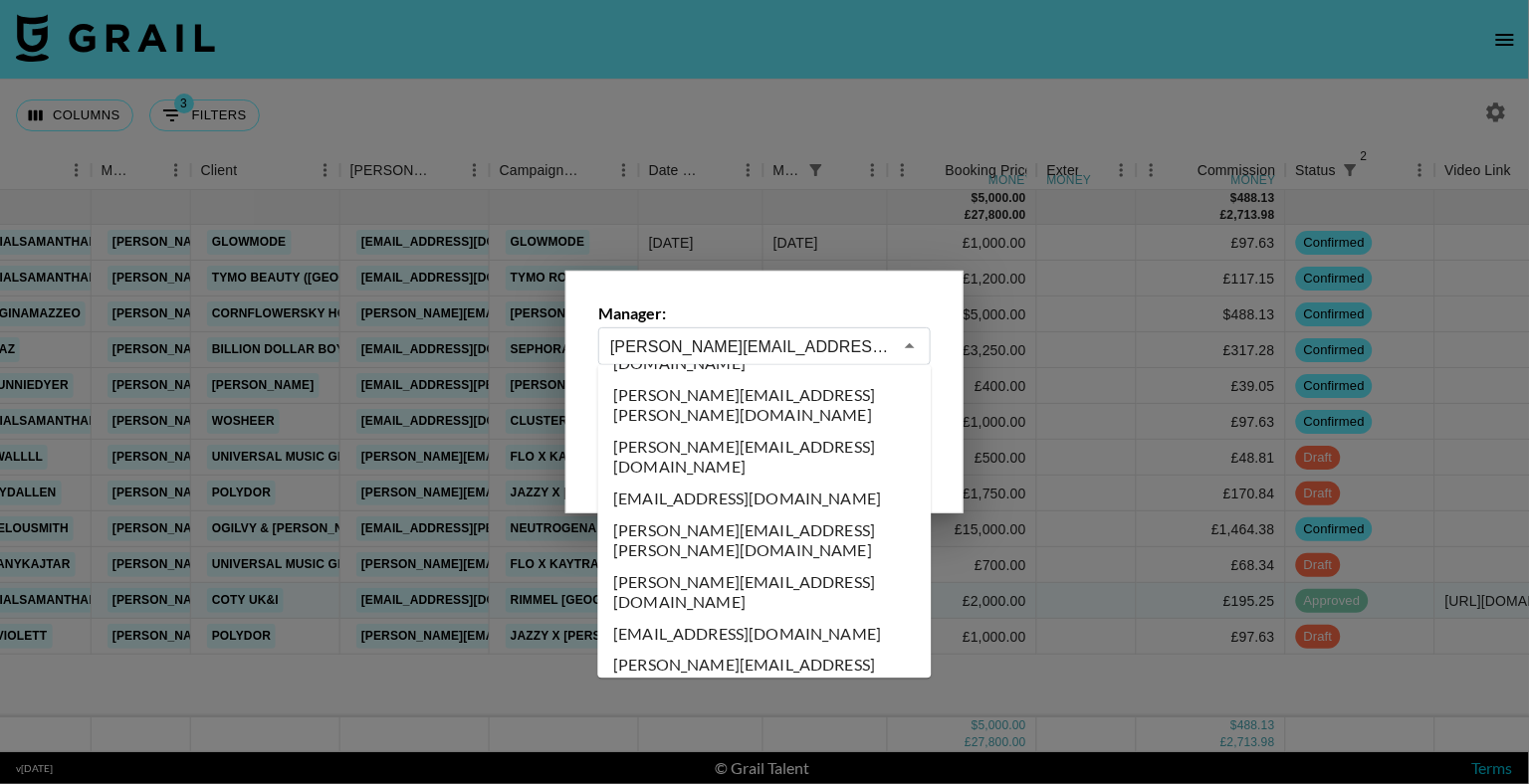 click on "[PERSON_NAME][EMAIL_ADDRESS][DOMAIN_NAME]" at bounding box center [764, 2892] 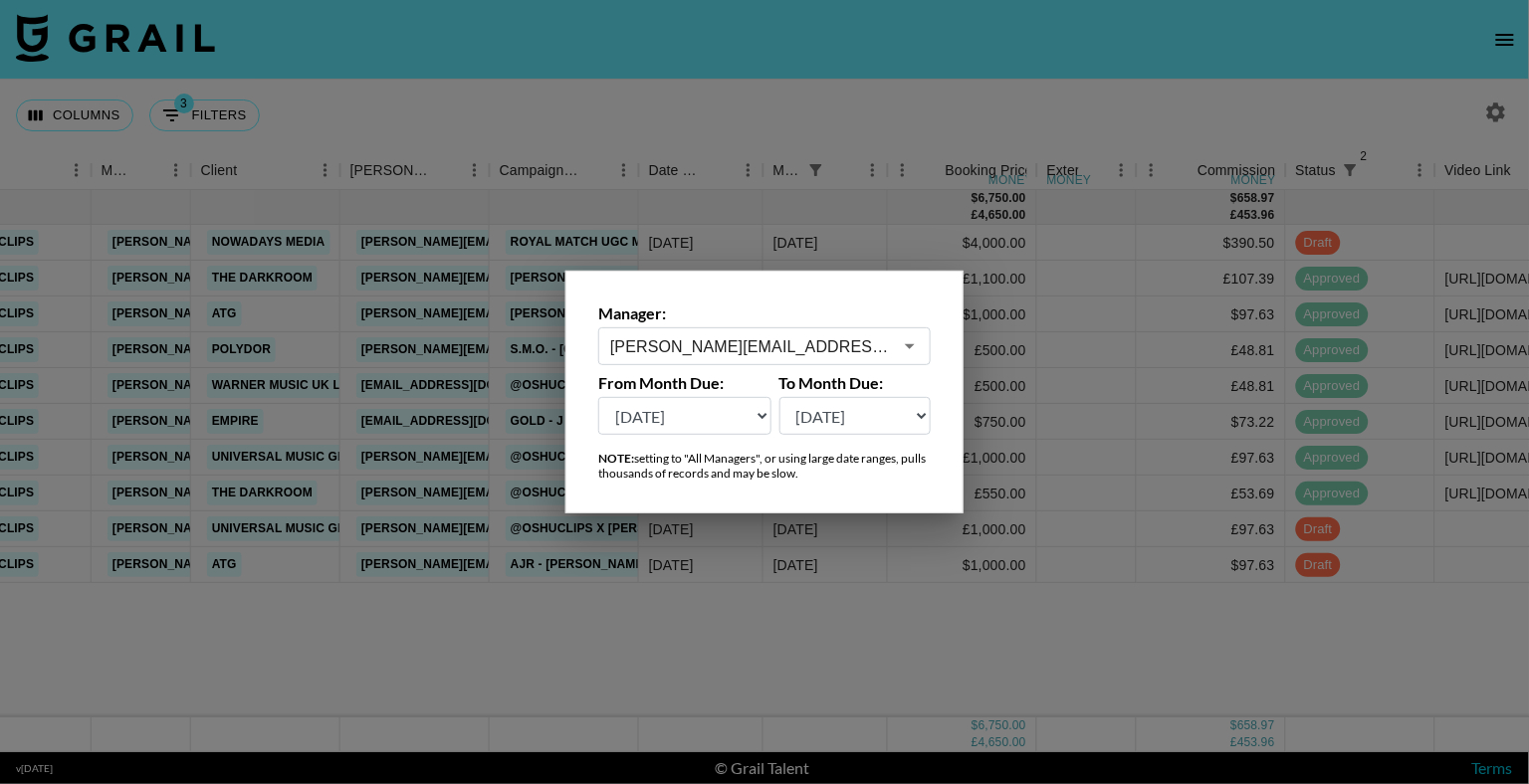 click at bounding box center [764, 392] 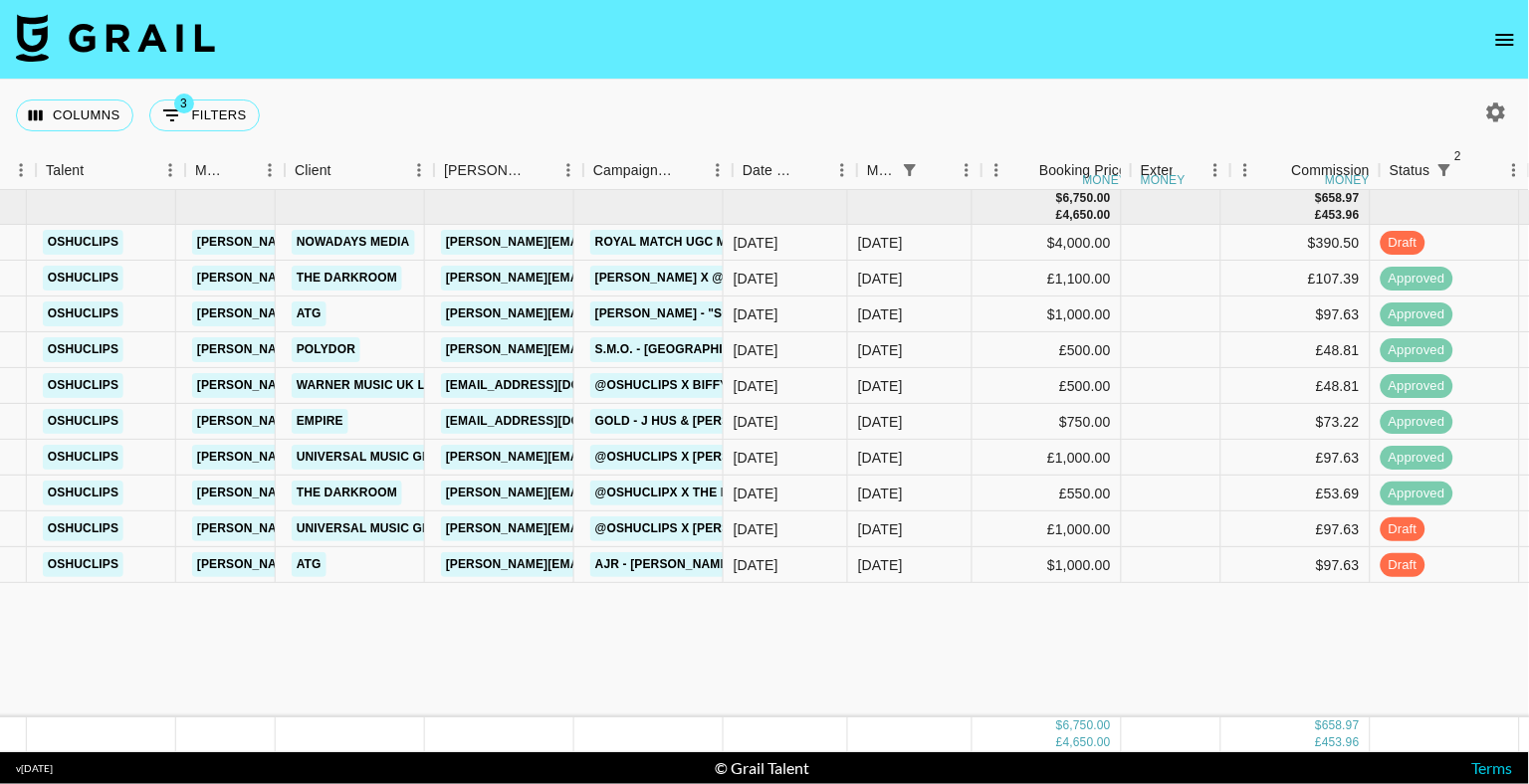 scroll, scrollTop: 0, scrollLeft: 356, axis: horizontal 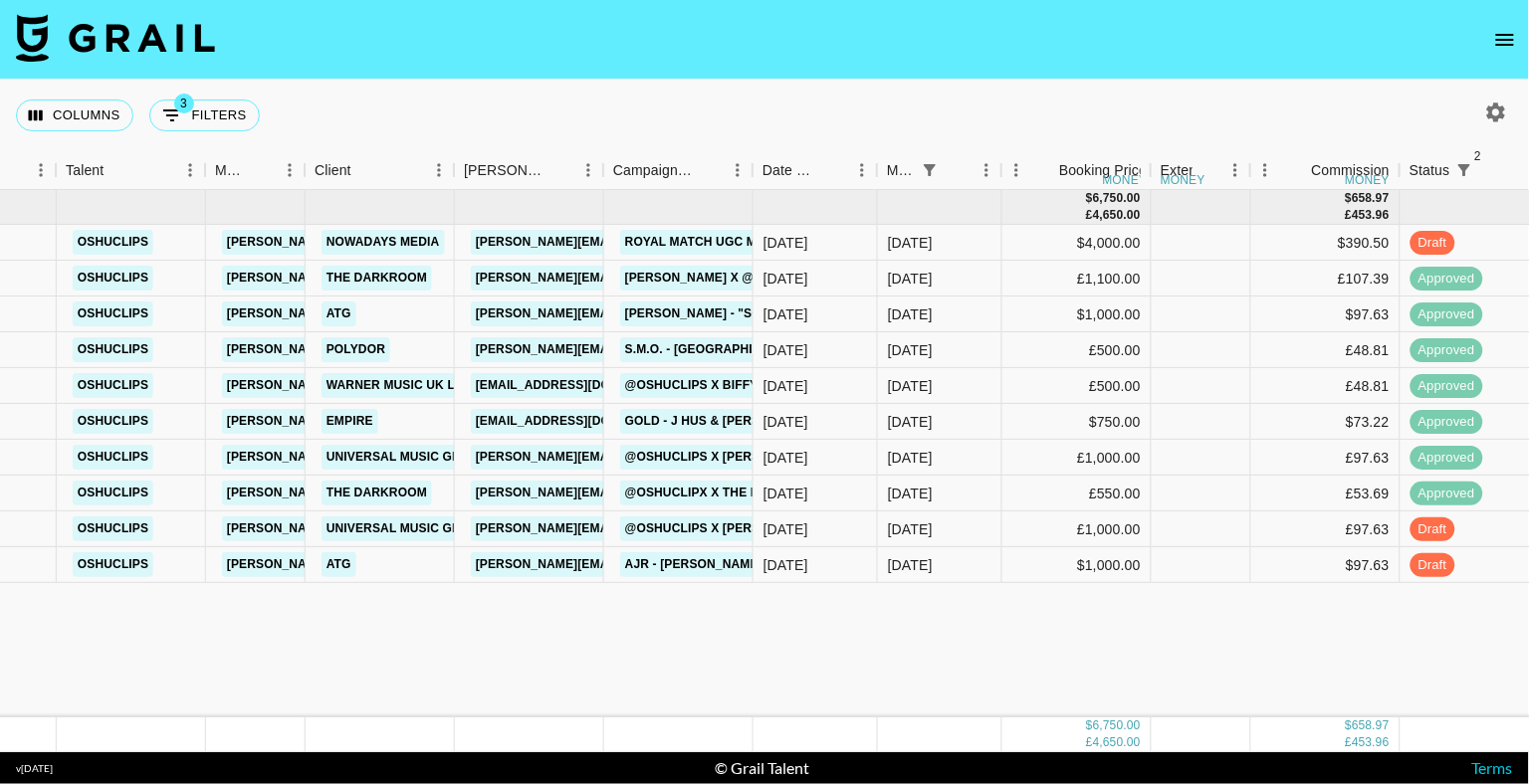 click 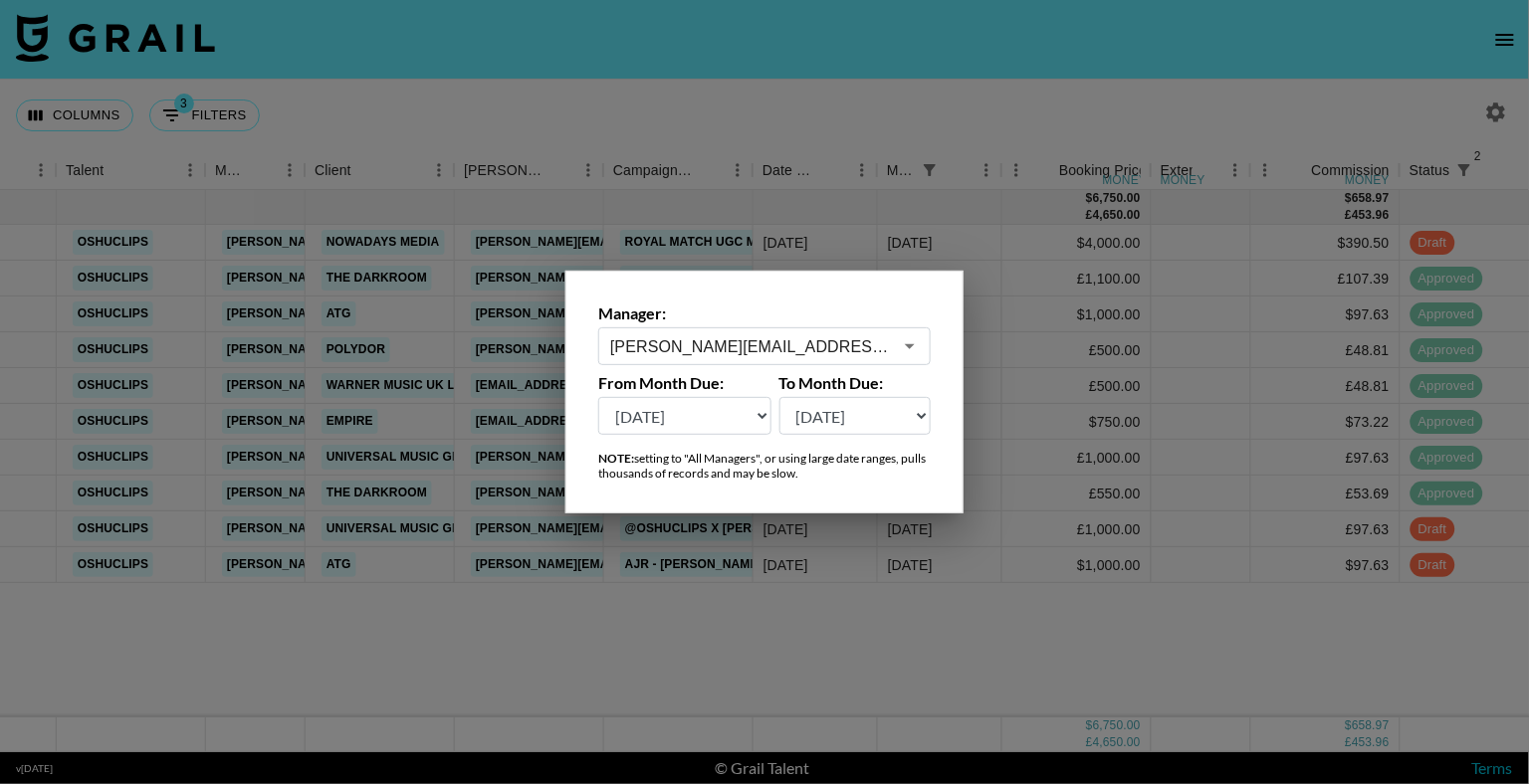 click on "Manager: [PERSON_NAME][EMAIL_ADDRESS][DOMAIN_NAME] ​ From Month Due: [DATE] Jun '[DATE] Apr '[DATE] Feb '[DATE] Dec '[DATE] Oct '[DATE] Aug '[DATE] Jun '[DATE] Apr '[DATE] Feb '[DATE] Dec '[DATE] Oct '[DATE] Aug '[DATE] To Month Due: [DATE] Jun '[DATE] Apr '[DATE] Feb '[DATE] Dec '[DATE] Oct '[DATE] Aug '[DATE] Jun '[DATE] Apr '[DATE] Feb '[DATE] Dec '[DATE] Oct '[DATE] Aug '[DATE] NOTE:  setting to "All Managers", or using large date ranges, pulls thousands of records and may be slow." at bounding box center (764, 392) 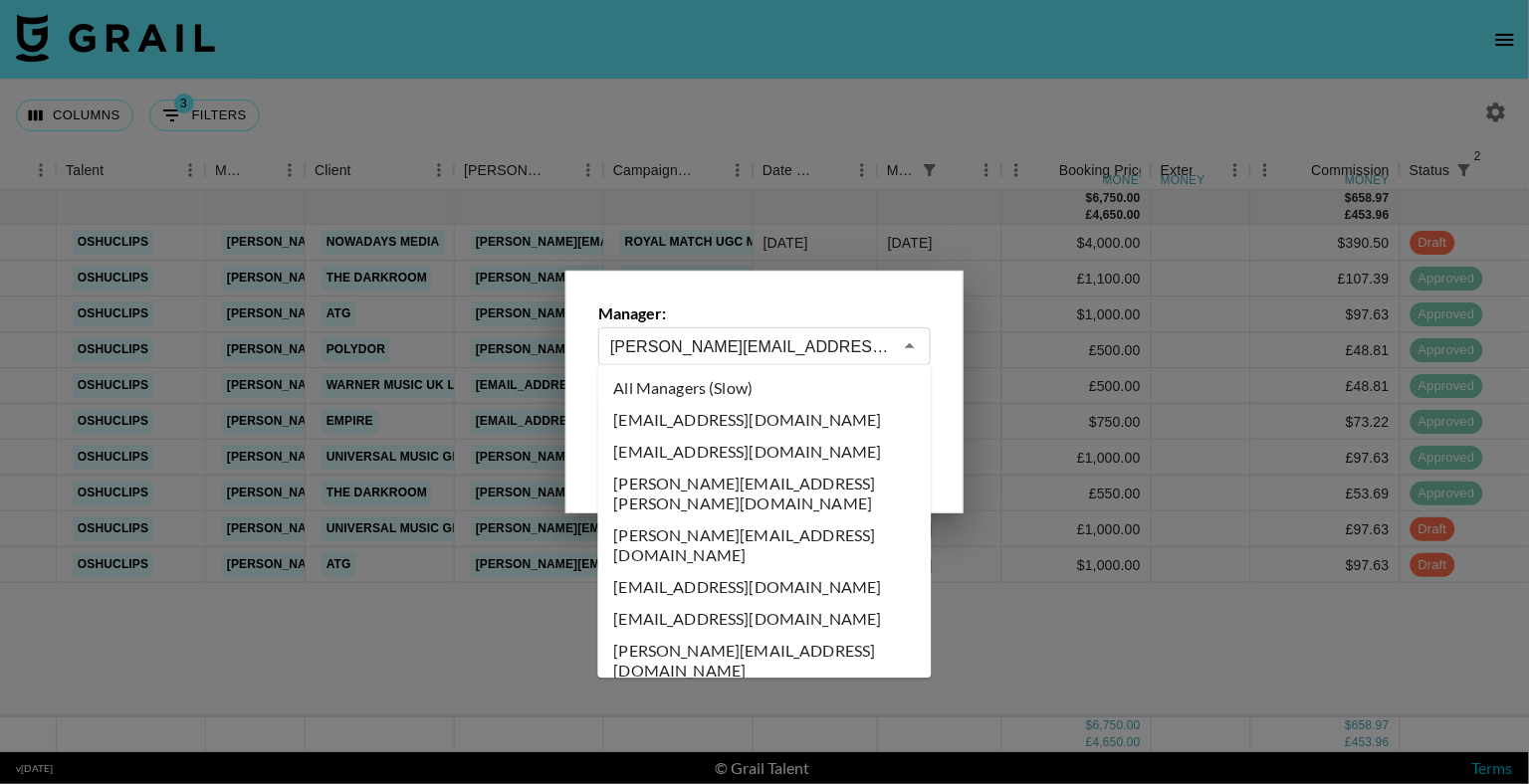 click on "[PERSON_NAME][EMAIL_ADDRESS][DOMAIN_NAME]" at bounding box center [751, 346] 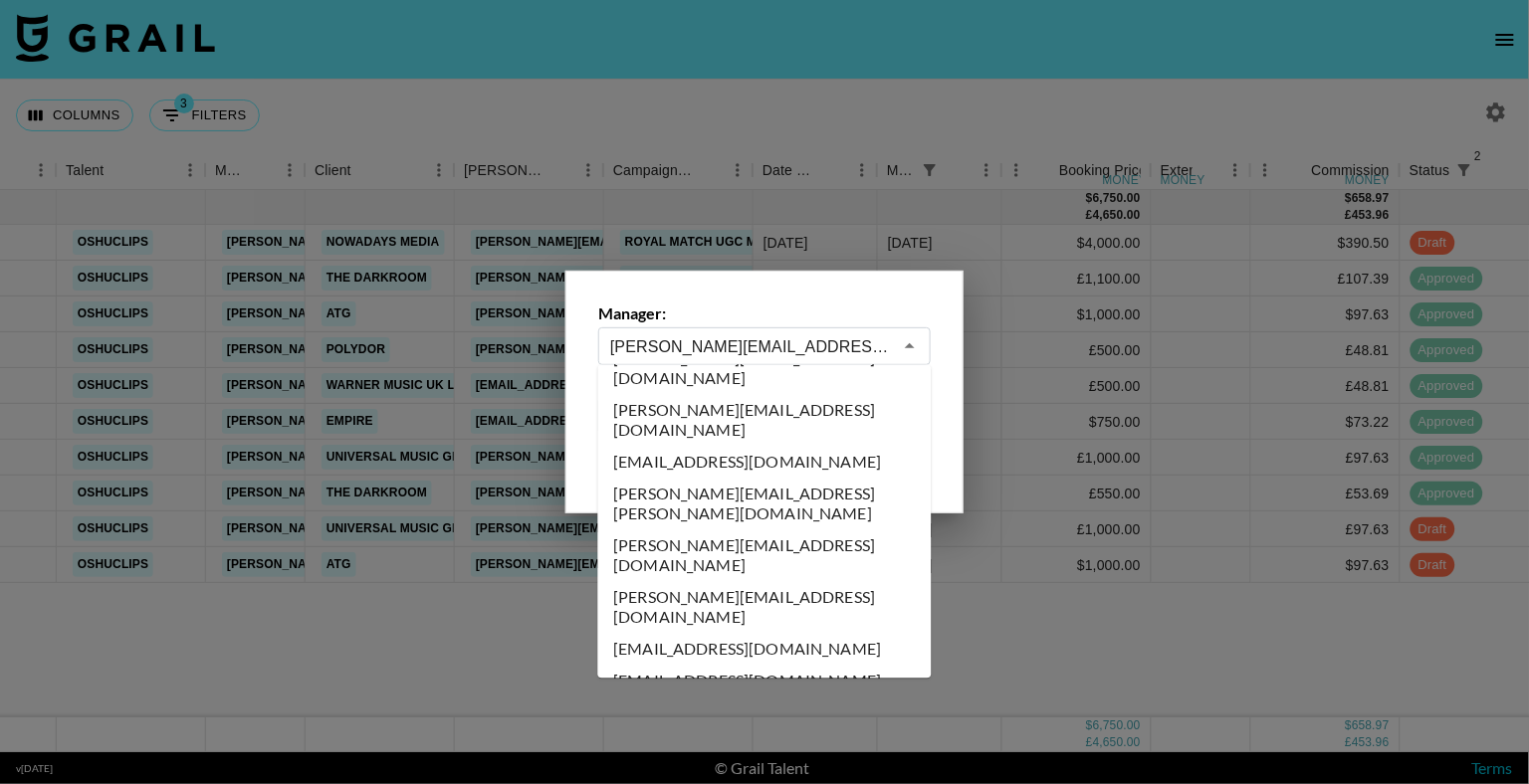 scroll, scrollTop: 6473, scrollLeft: 0, axis: vertical 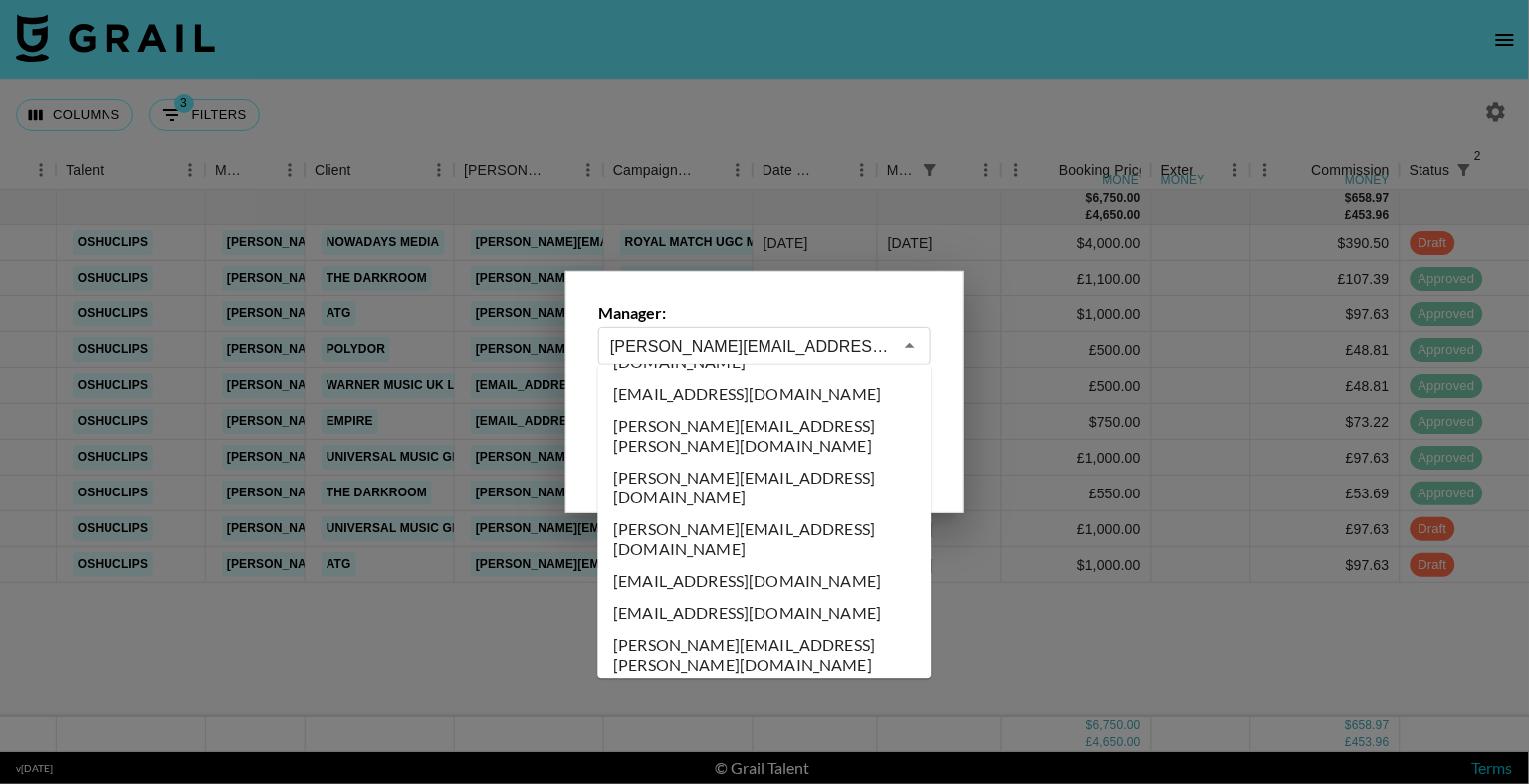 click on "[PERSON_NAME][EMAIL_ADDRESS][DOMAIN_NAME]" at bounding box center [764, 3382] 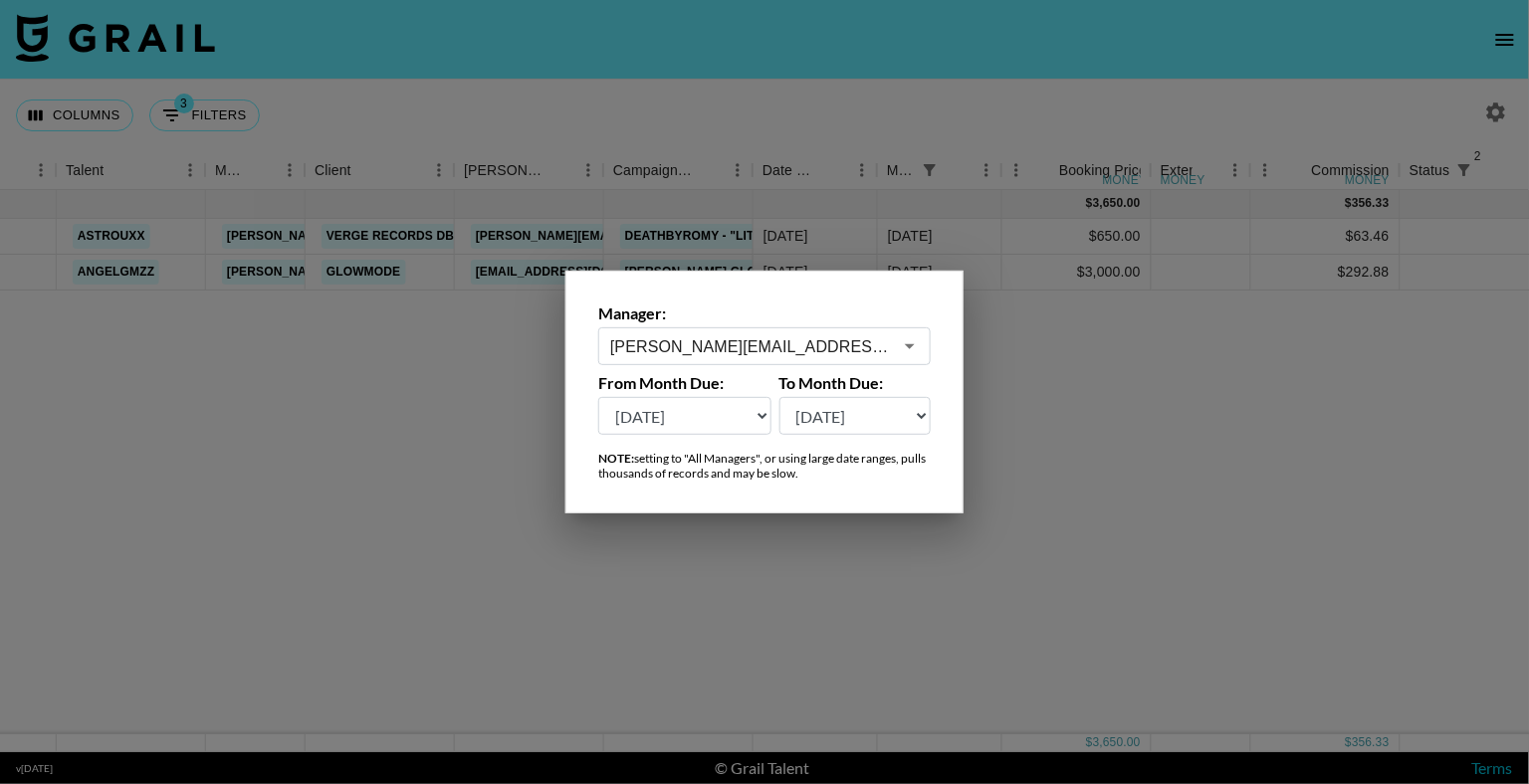 click on "[PERSON_NAME][EMAIL_ADDRESS][DOMAIN_NAME]" at bounding box center (751, 346) 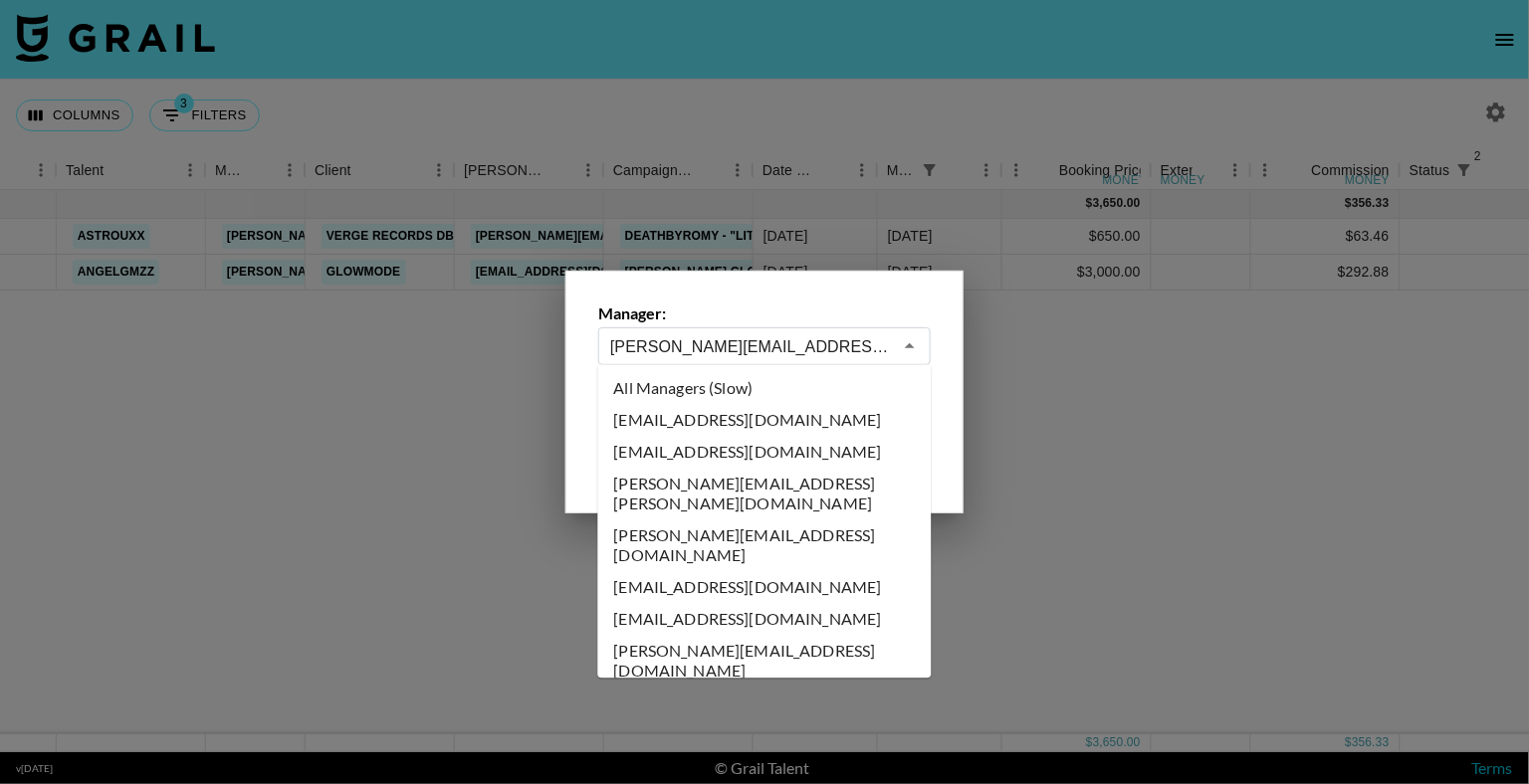 scroll, scrollTop: 6314, scrollLeft: 0, axis: vertical 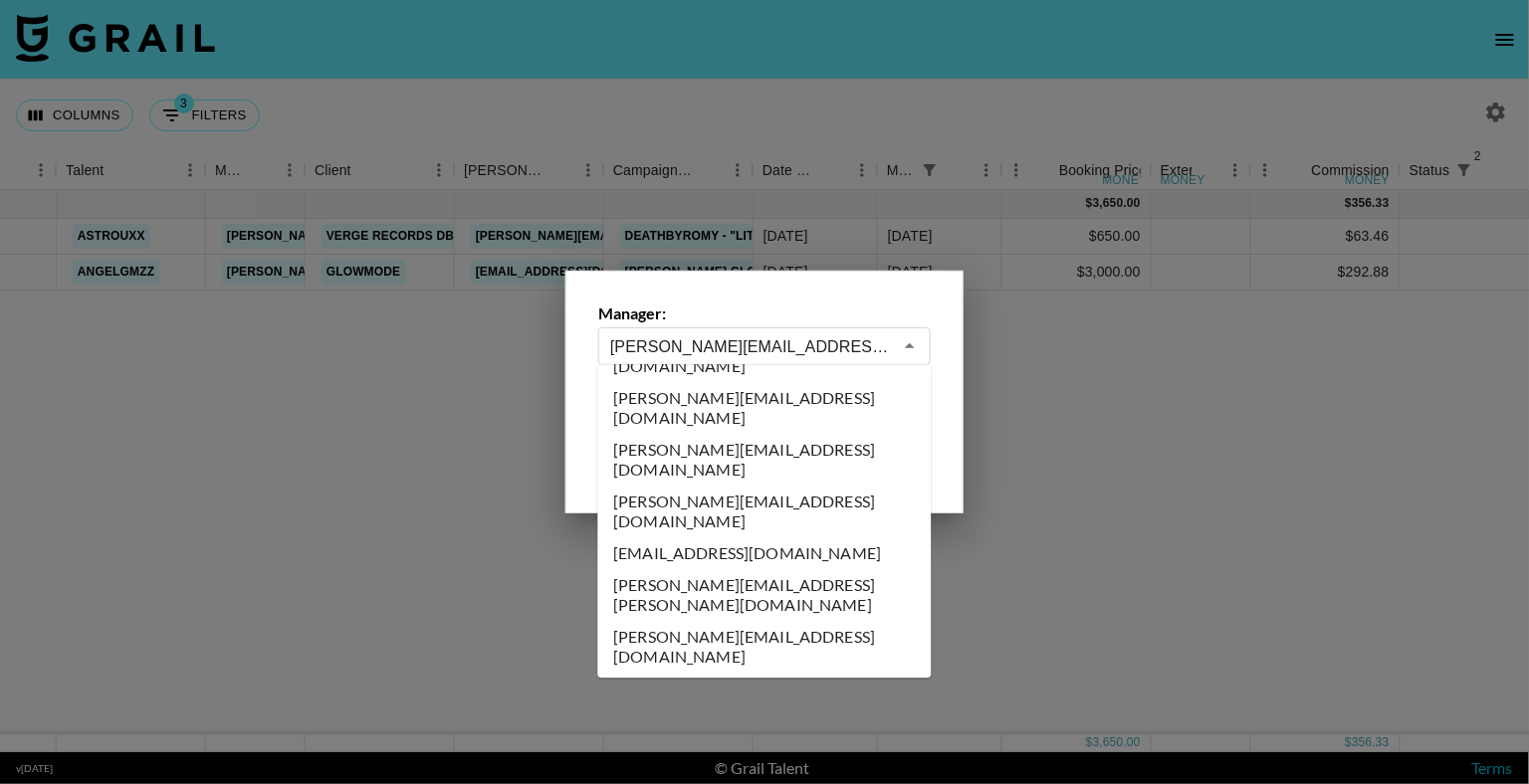 click on "[EMAIL_ADDRESS][DOMAIN_NAME]" at bounding box center (764, 3499) 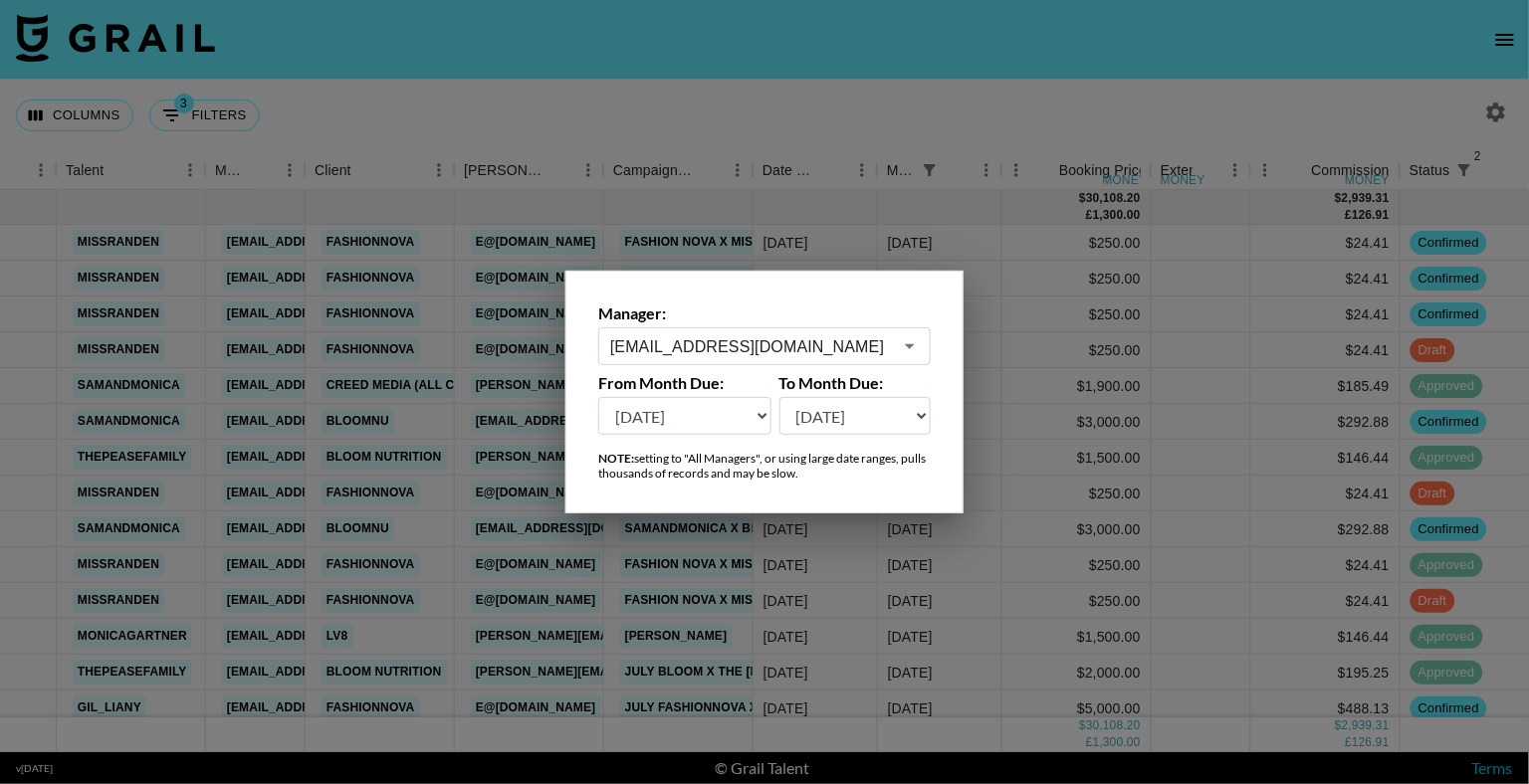 click at bounding box center [764, 392] 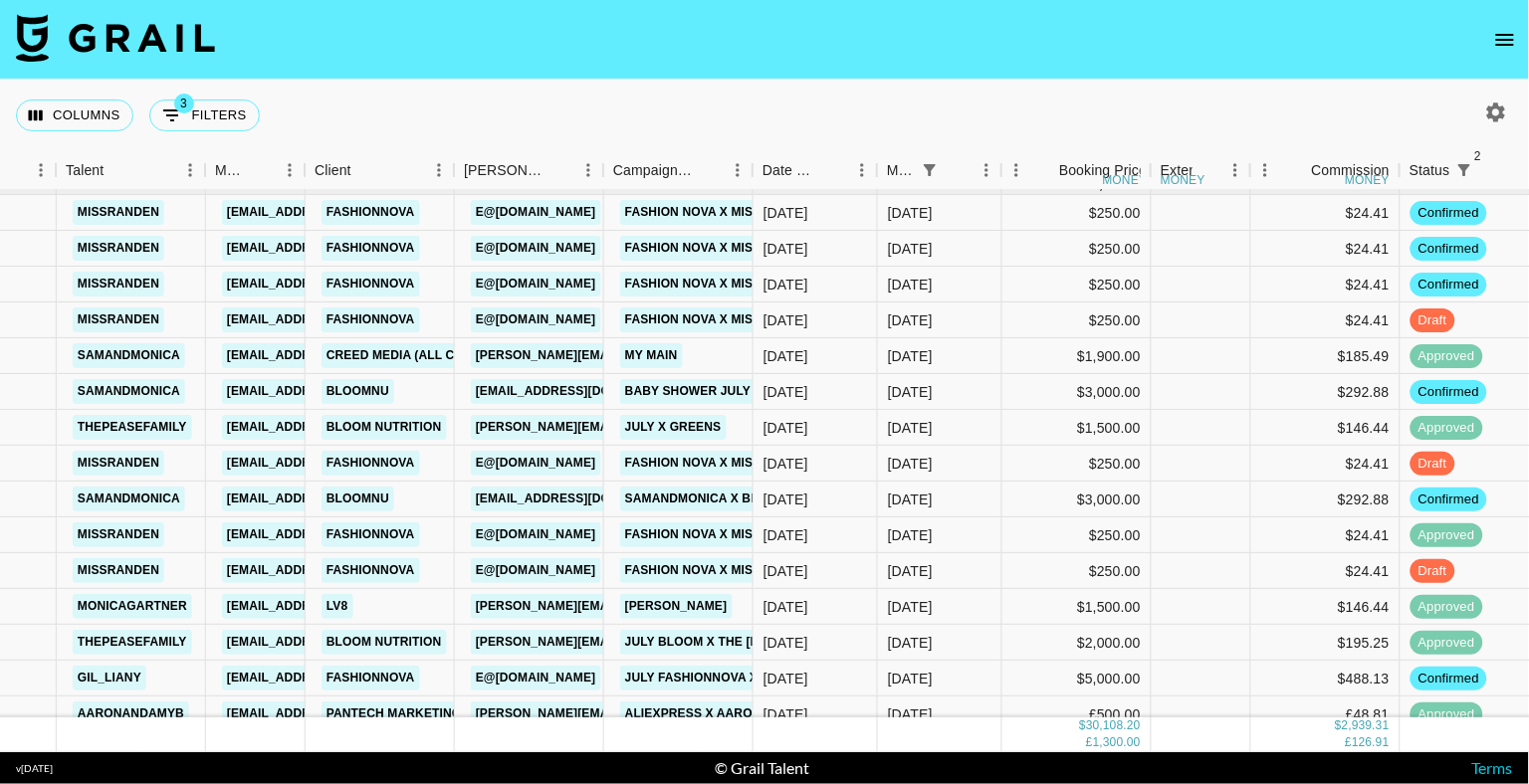 scroll, scrollTop: 36, scrollLeft: 356, axis: both 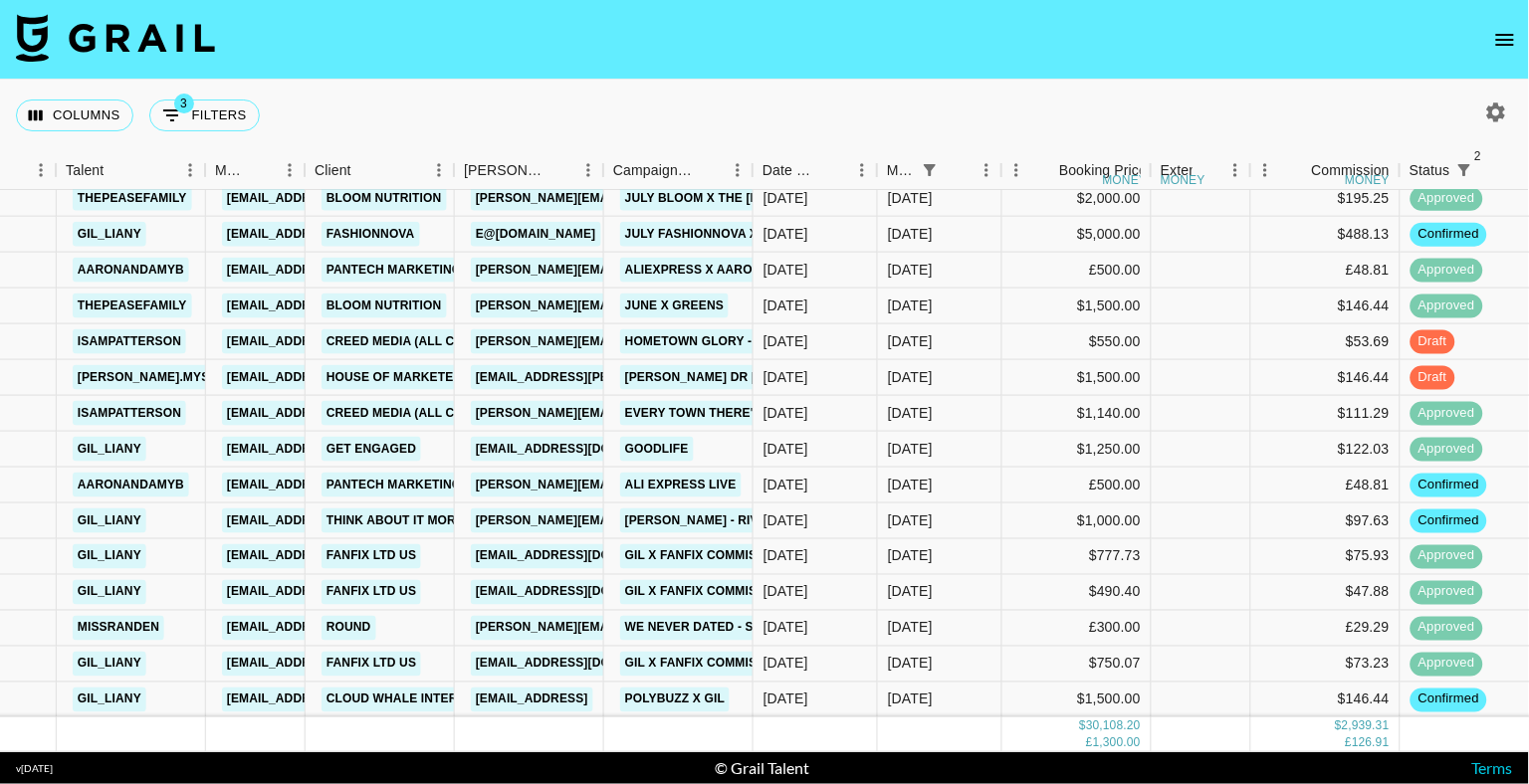 click 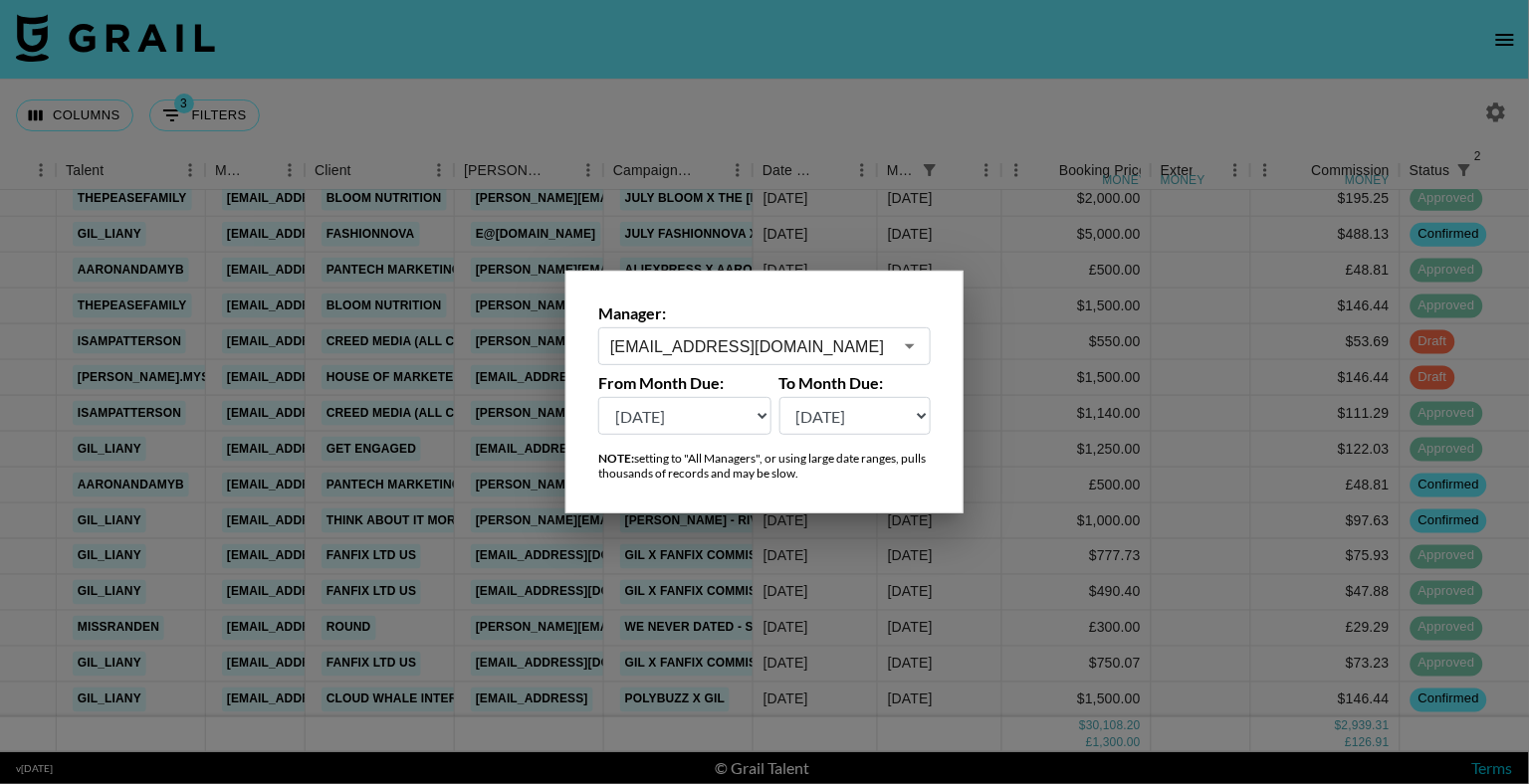 click on "[EMAIL_ADDRESS][DOMAIN_NAME]" at bounding box center [751, 346] 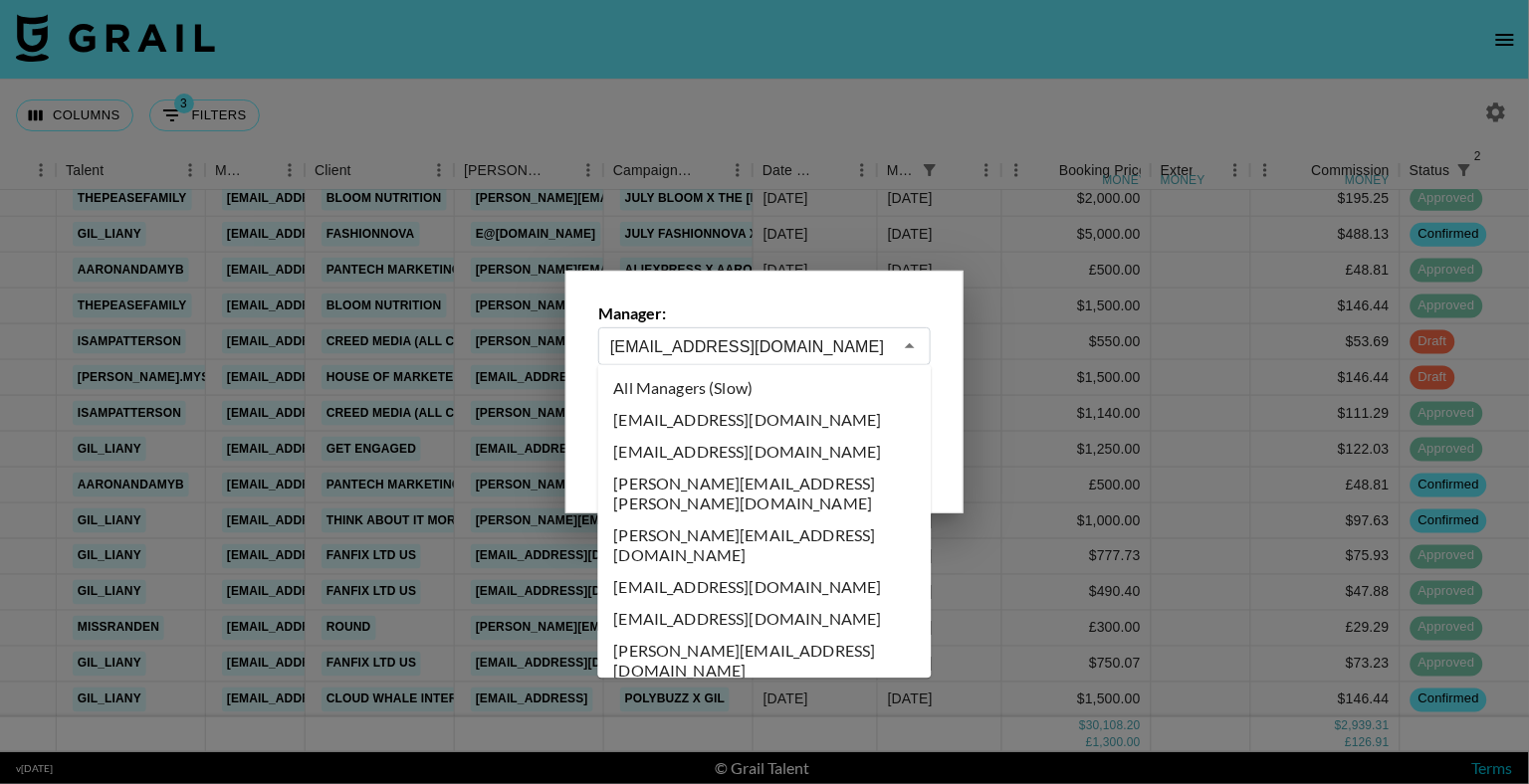 click on "[EMAIL_ADDRESS][DOMAIN_NAME]" at bounding box center (751, 346) 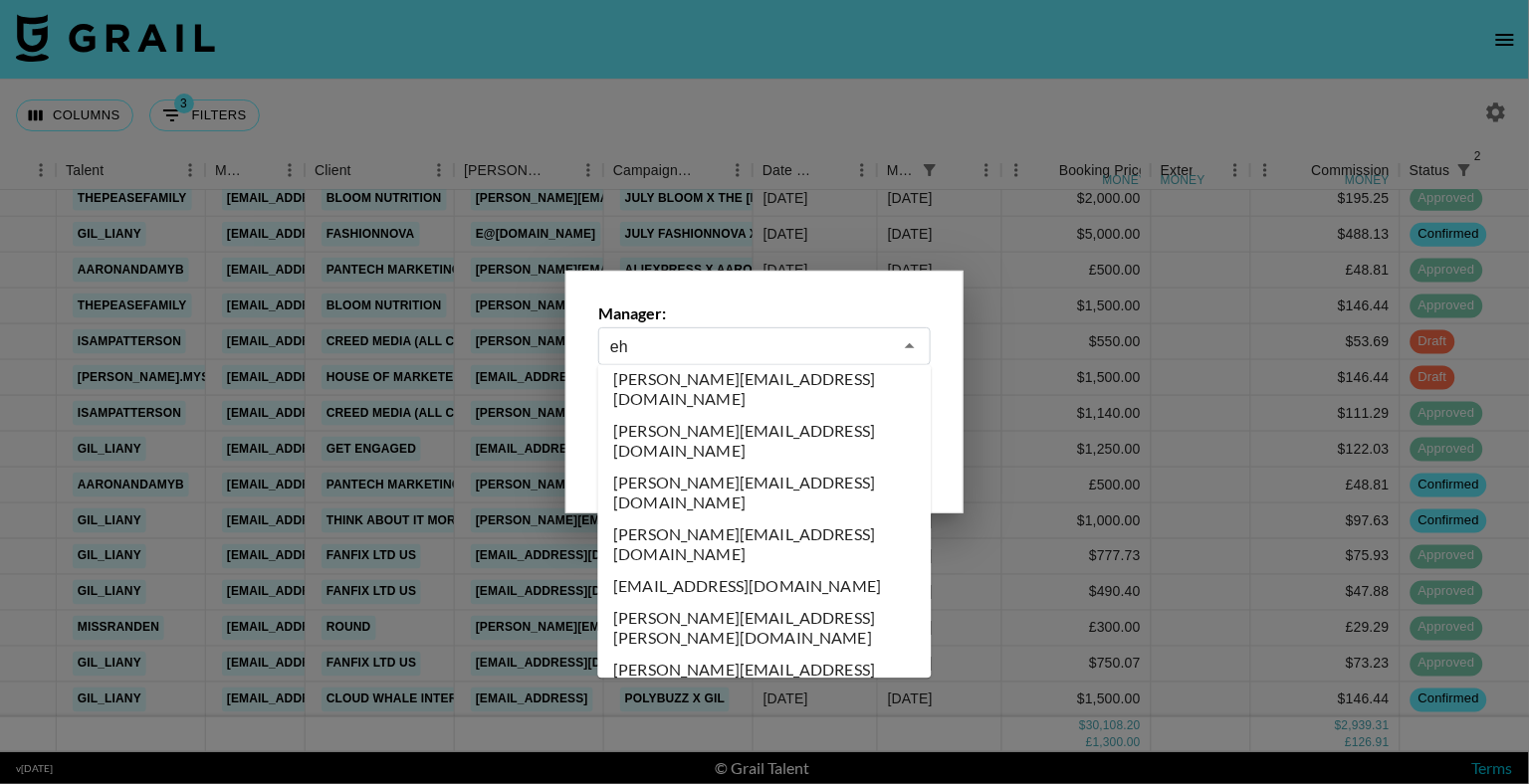 scroll, scrollTop: 0, scrollLeft: 0, axis: both 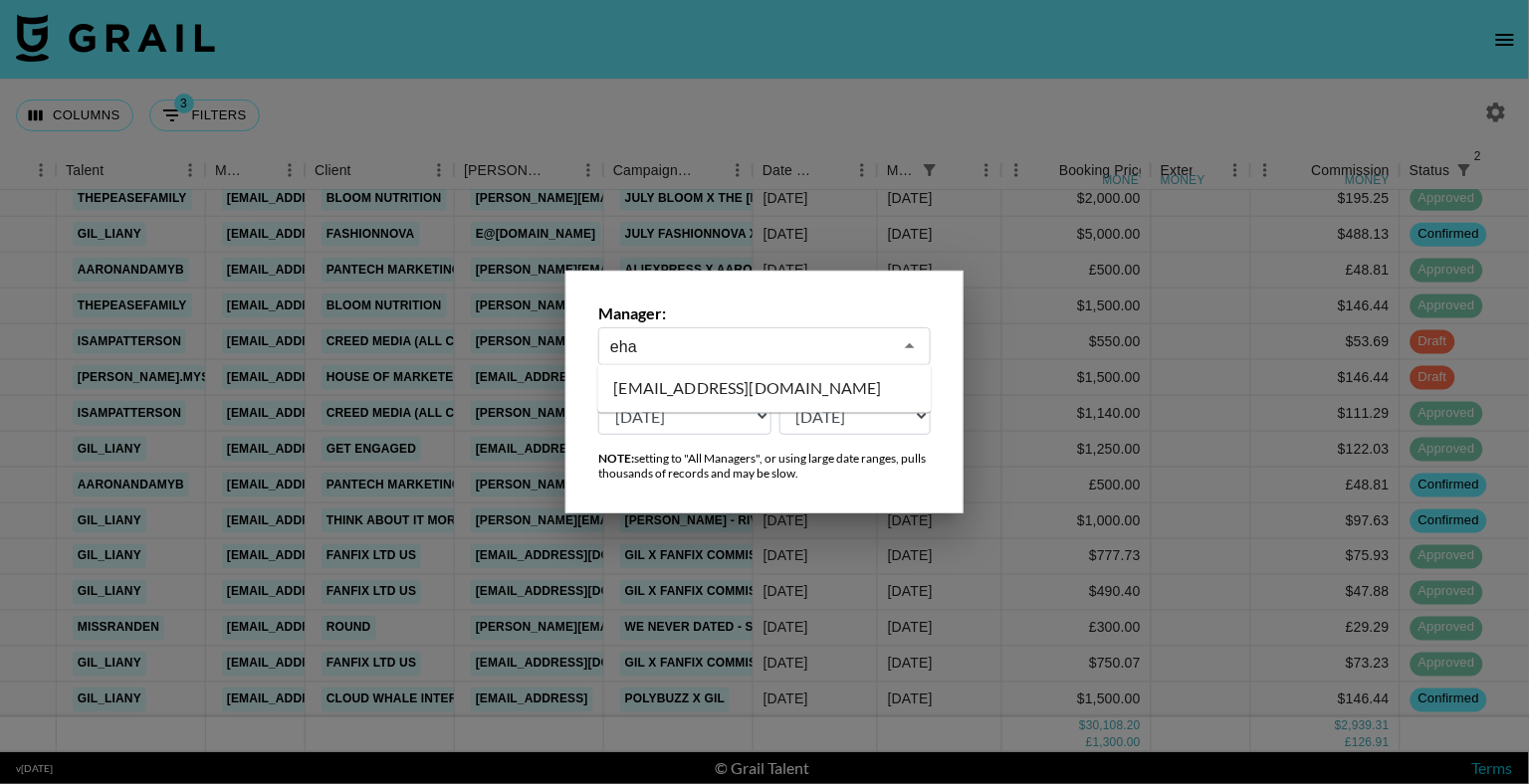 click on "[EMAIL_ADDRESS][DOMAIN_NAME]" at bounding box center (764, 389) 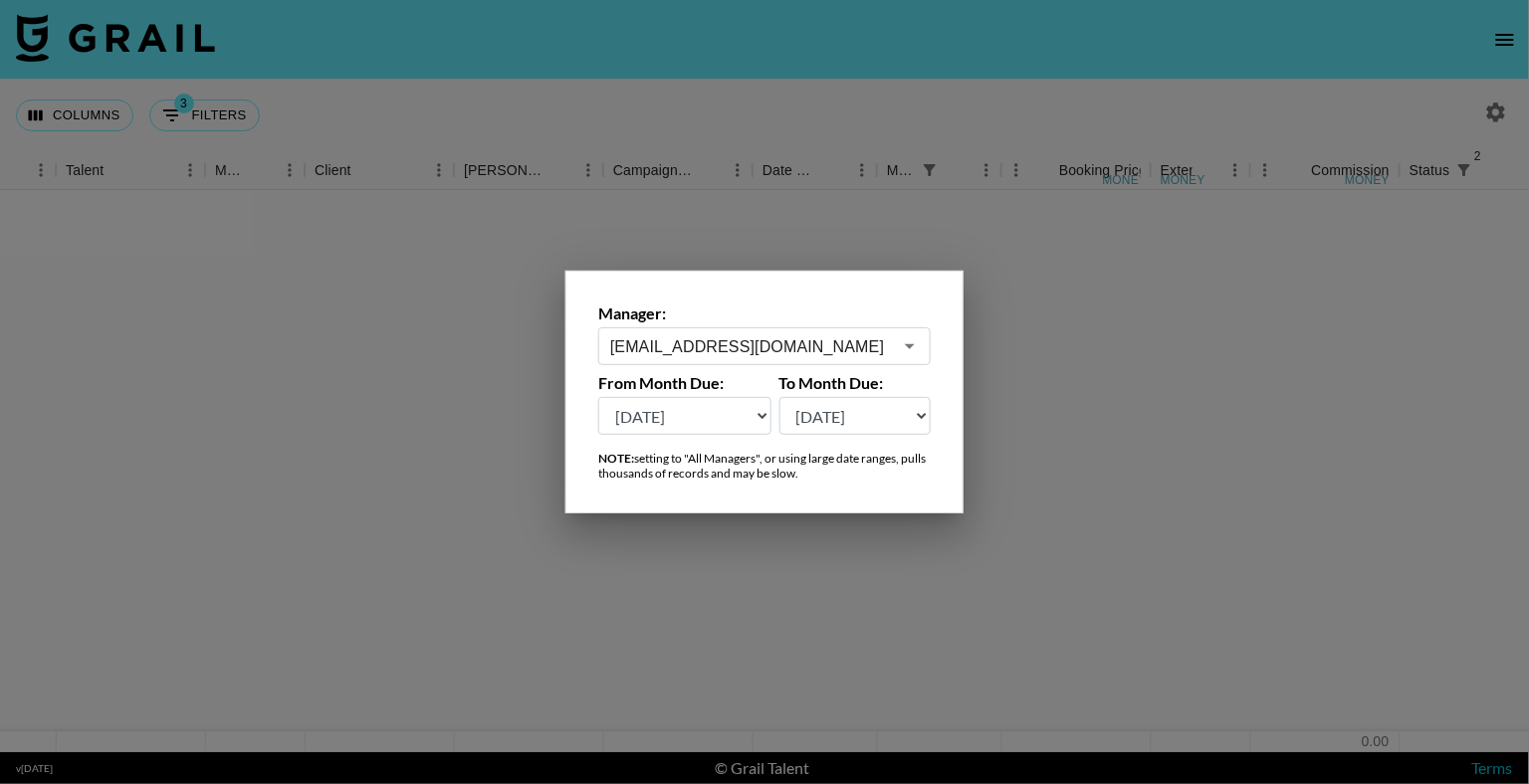 scroll, scrollTop: 0, scrollLeft: 356, axis: horizontal 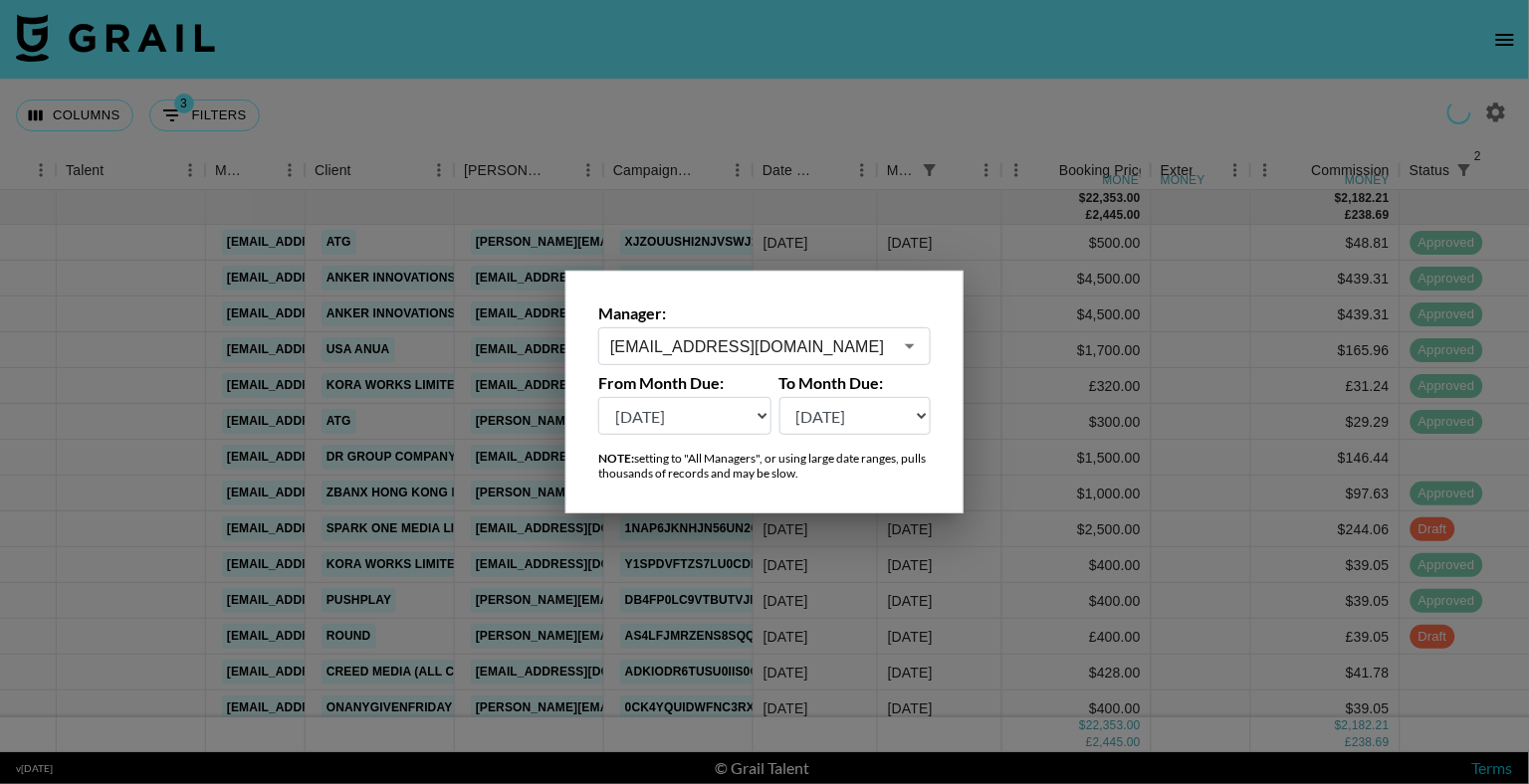 click at bounding box center [764, 392] 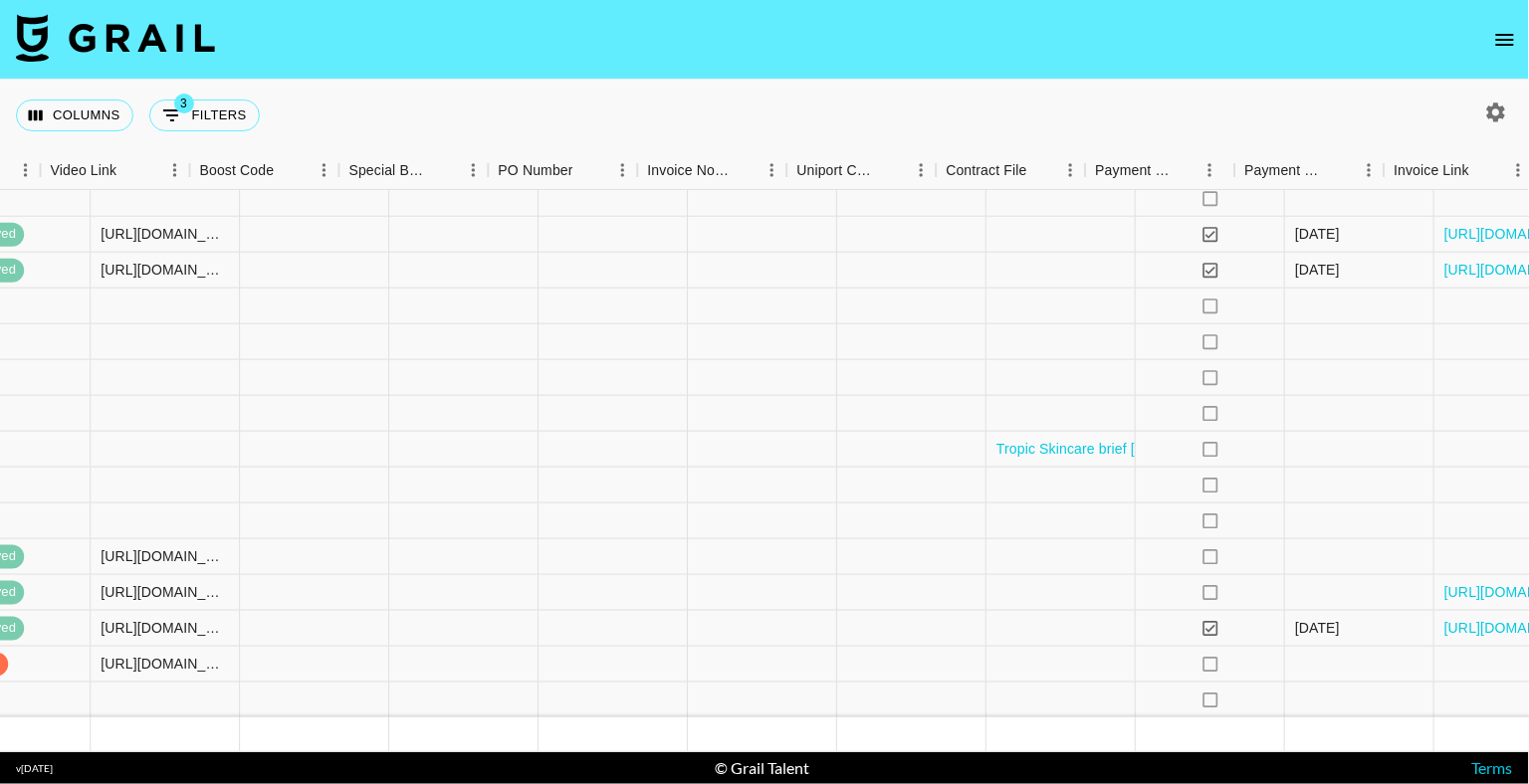 scroll, scrollTop: 330, scrollLeft: 1949, axis: both 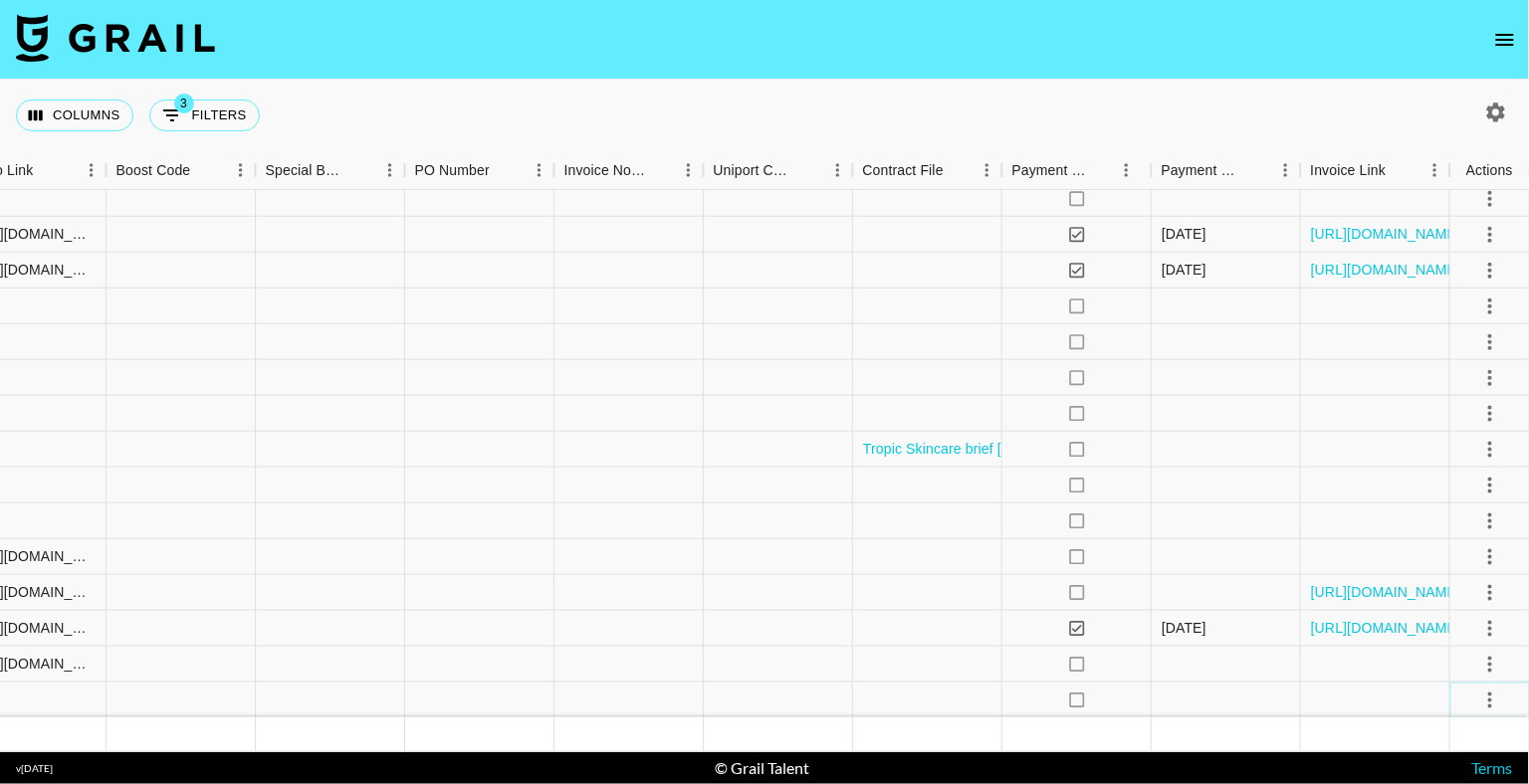 click at bounding box center [1490, 699] 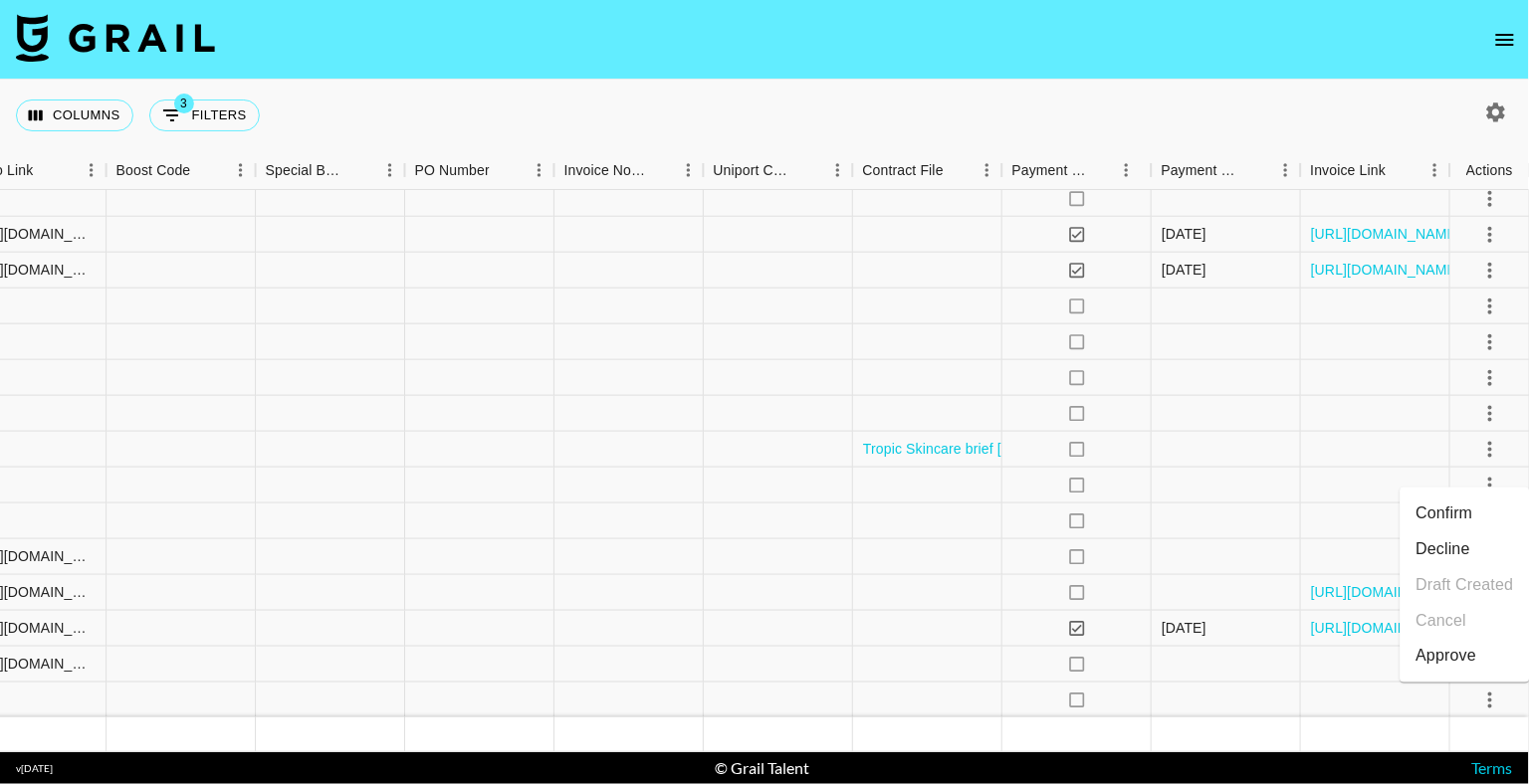 click on "Confirm" at bounding box center [1465, 513] 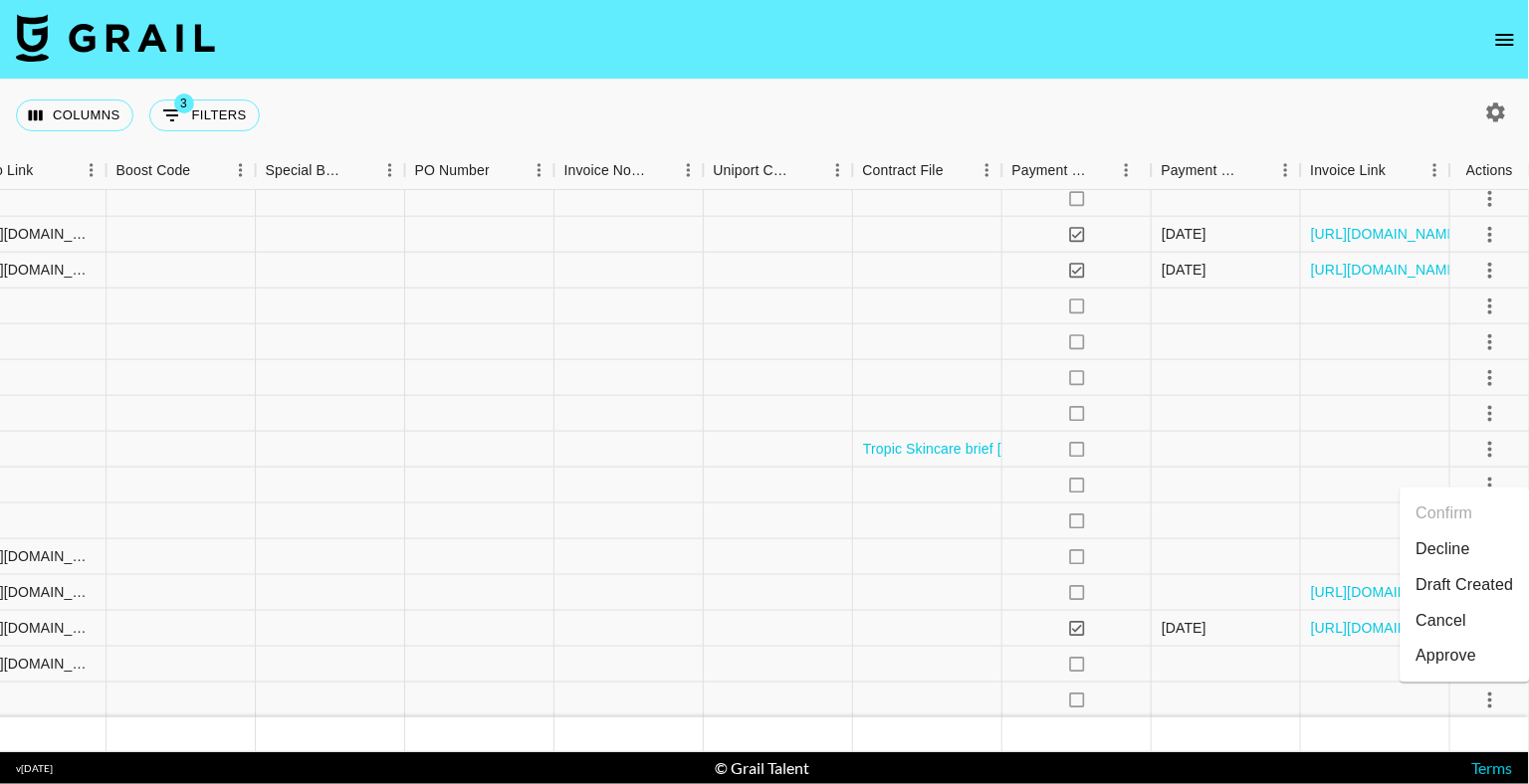 click at bounding box center (764, 40) 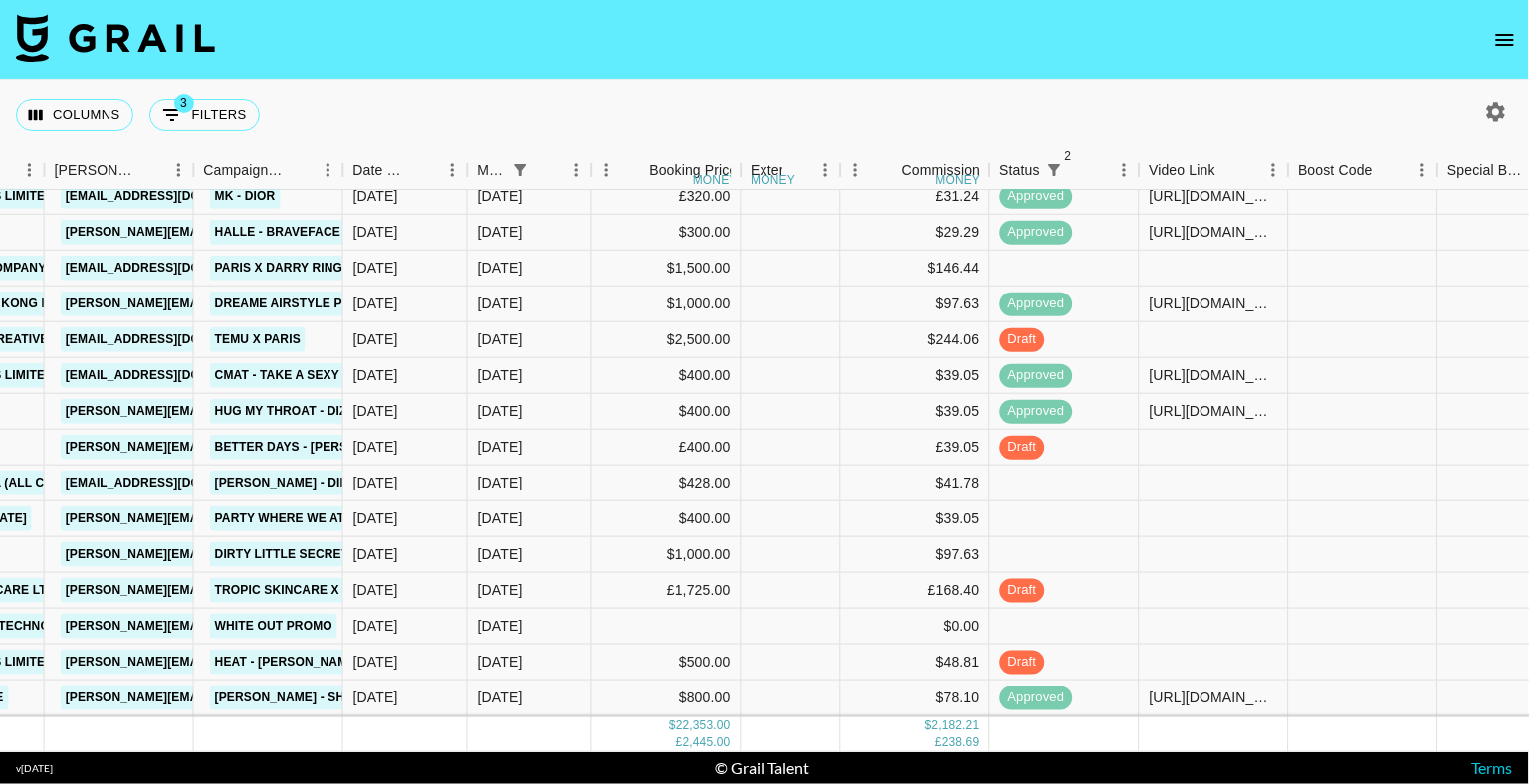 scroll, scrollTop: 0, scrollLeft: 766, axis: horizontal 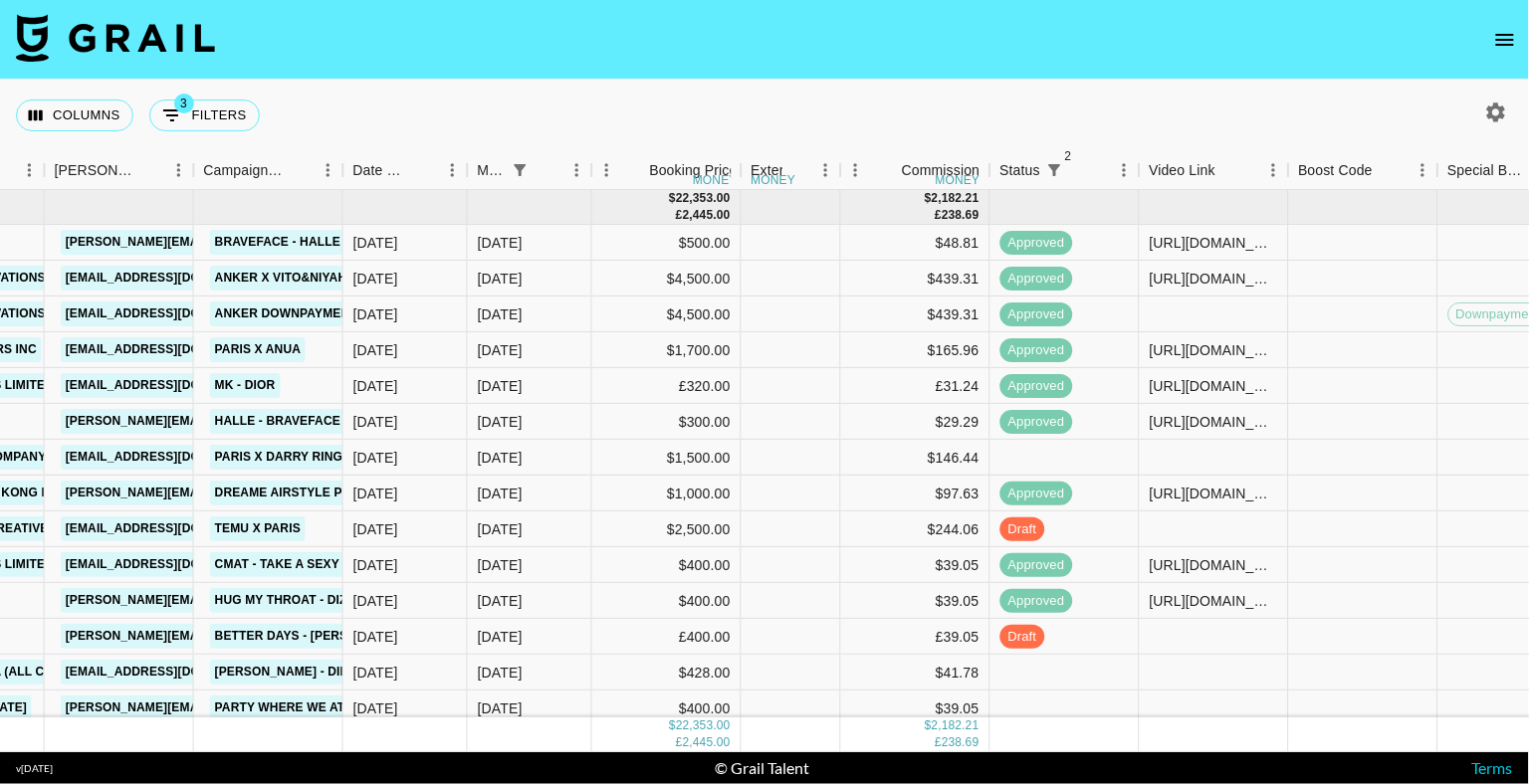 click at bounding box center (1496, 112) 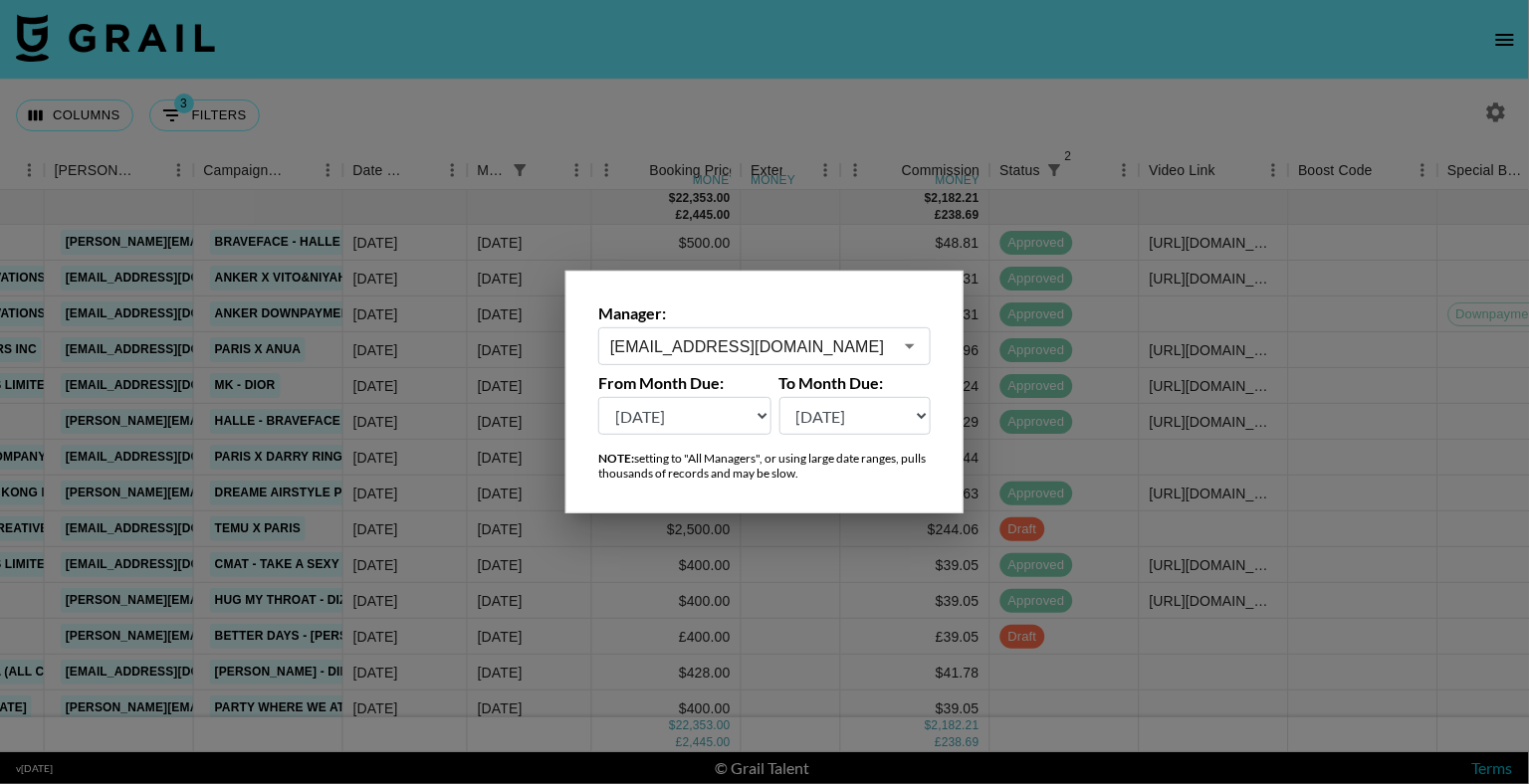 click on "[EMAIL_ADDRESS][DOMAIN_NAME]" at bounding box center (751, 346) 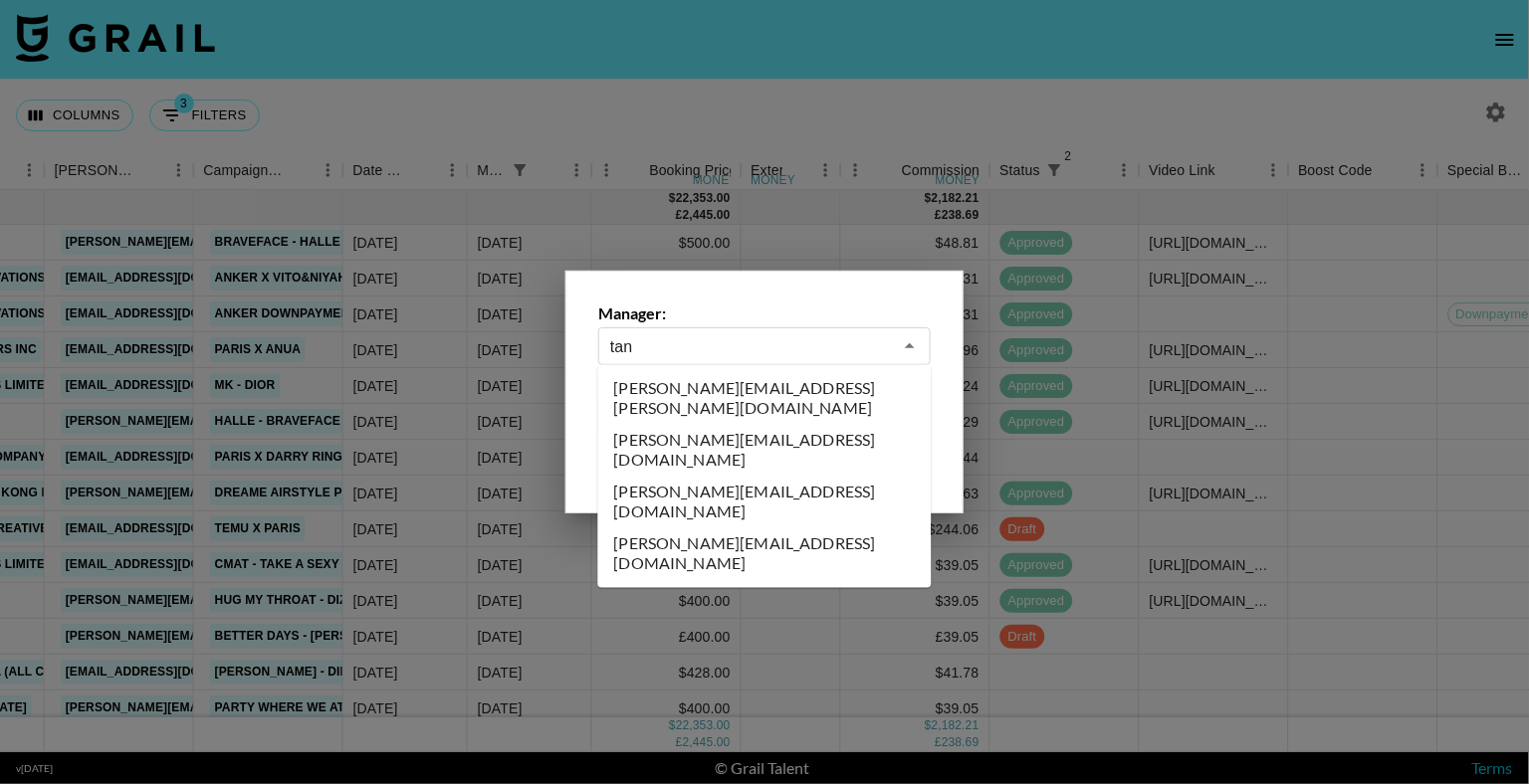 scroll, scrollTop: 0, scrollLeft: 0, axis: both 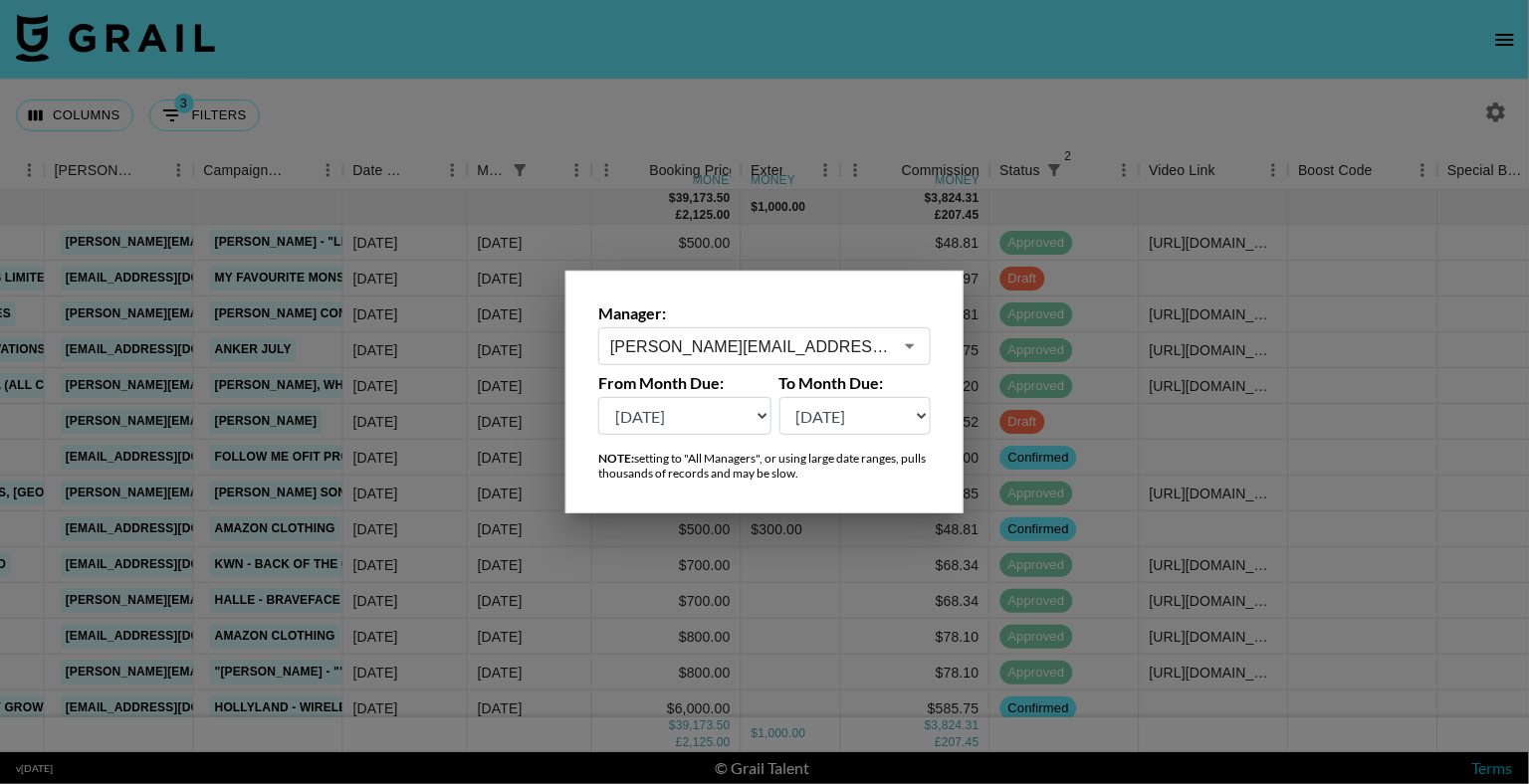 type on "[PERSON_NAME][EMAIL_ADDRESS][DOMAIN_NAME]" 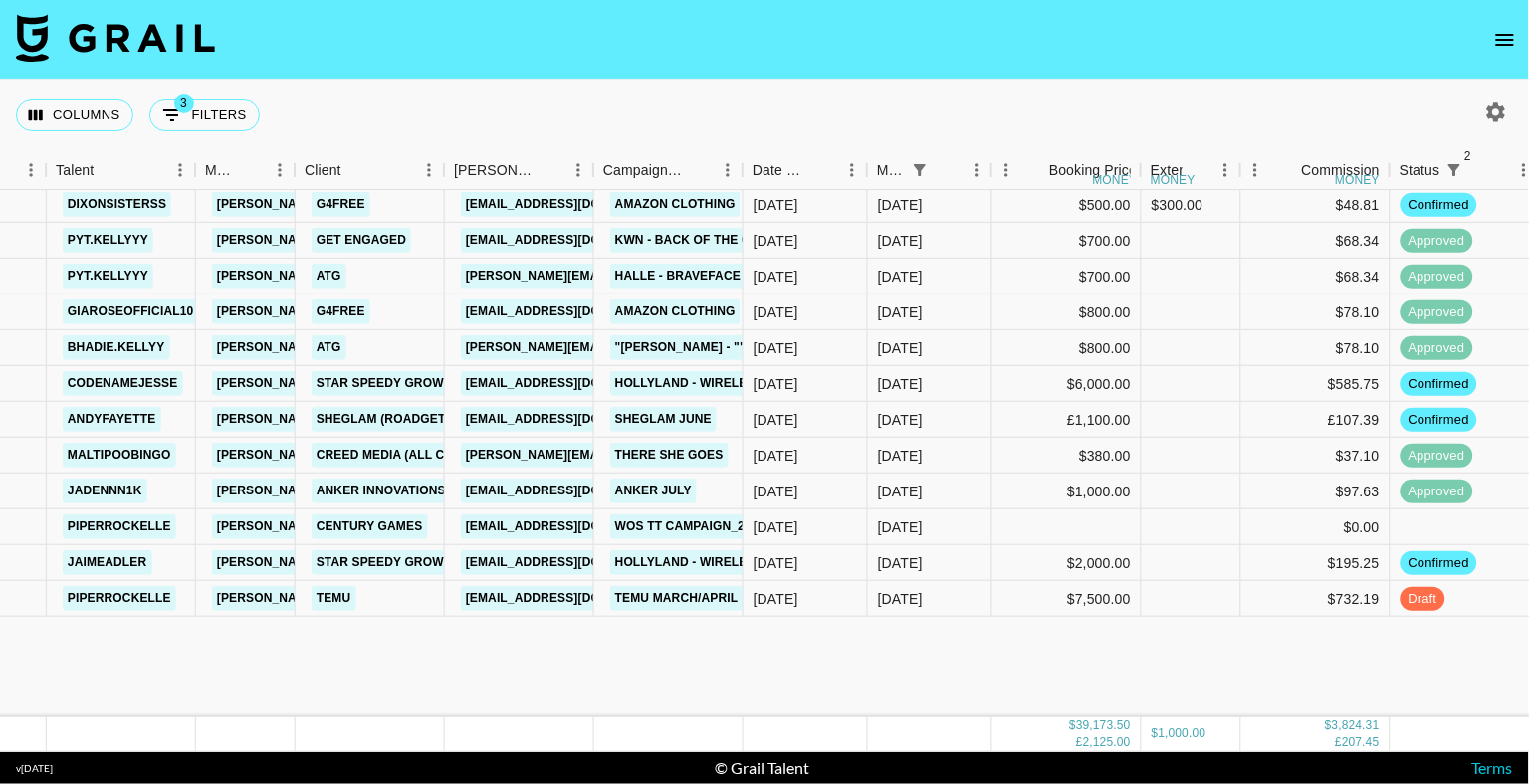 scroll, scrollTop: 0, scrollLeft: 366, axis: horizontal 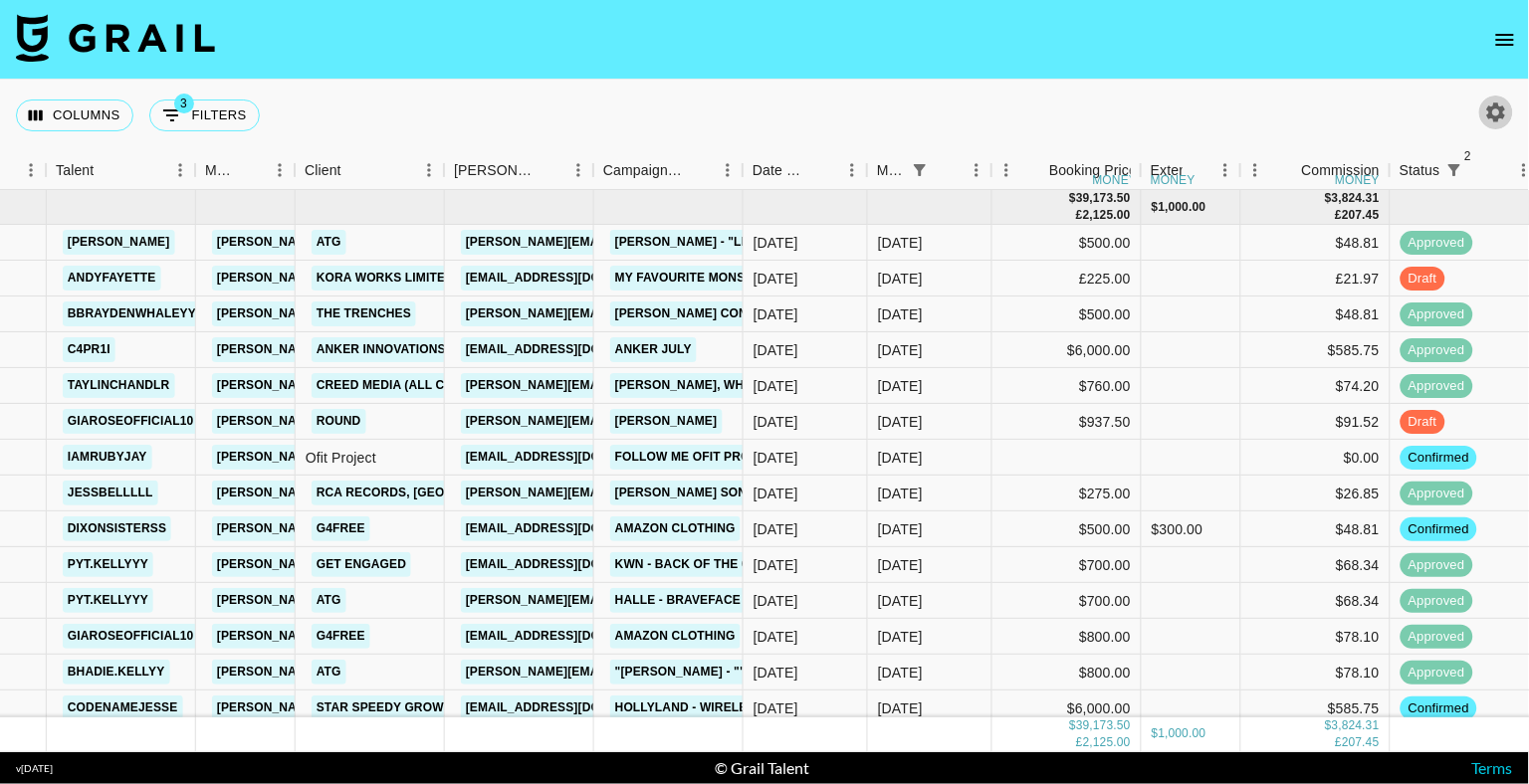click 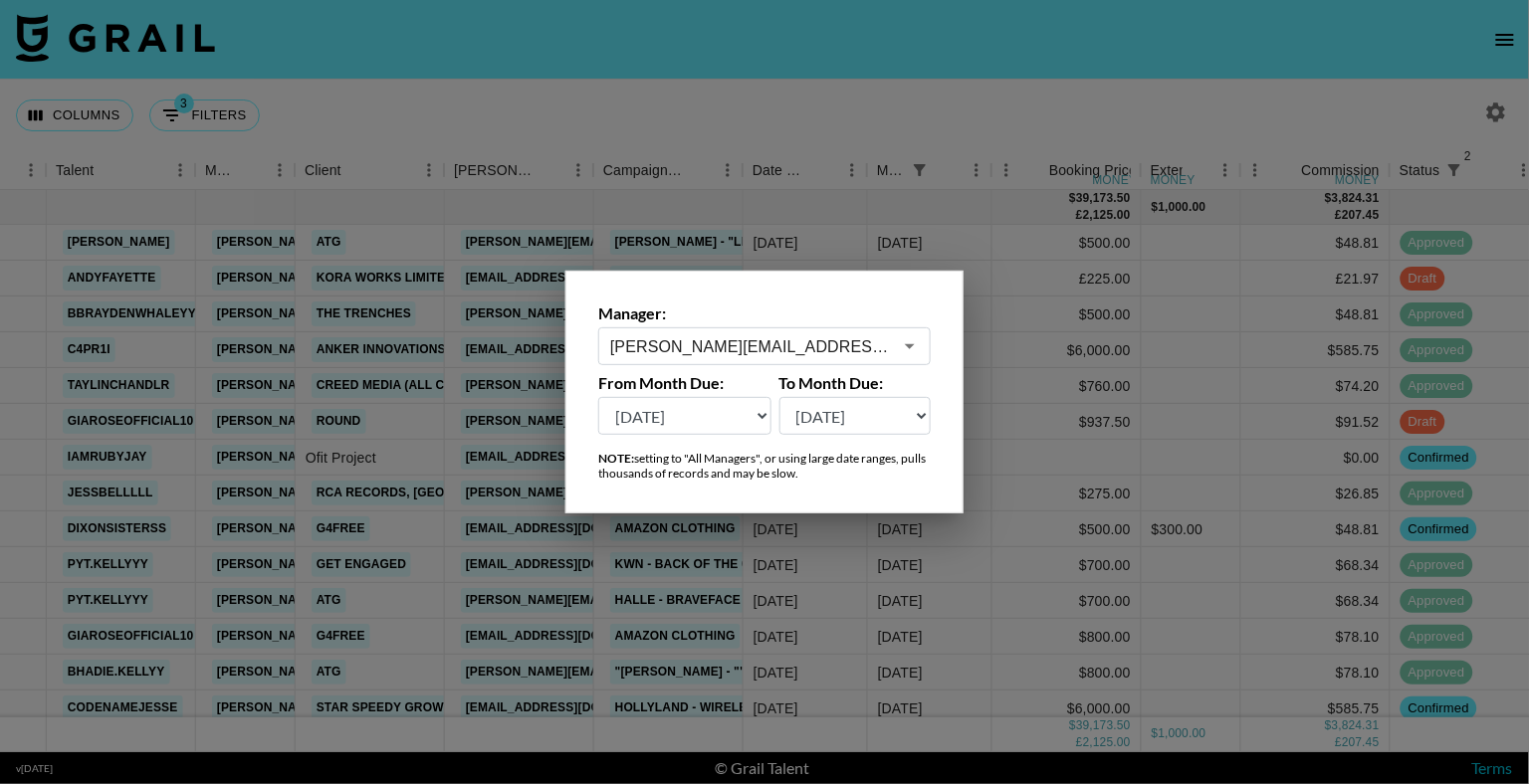 click at bounding box center [764, 392] 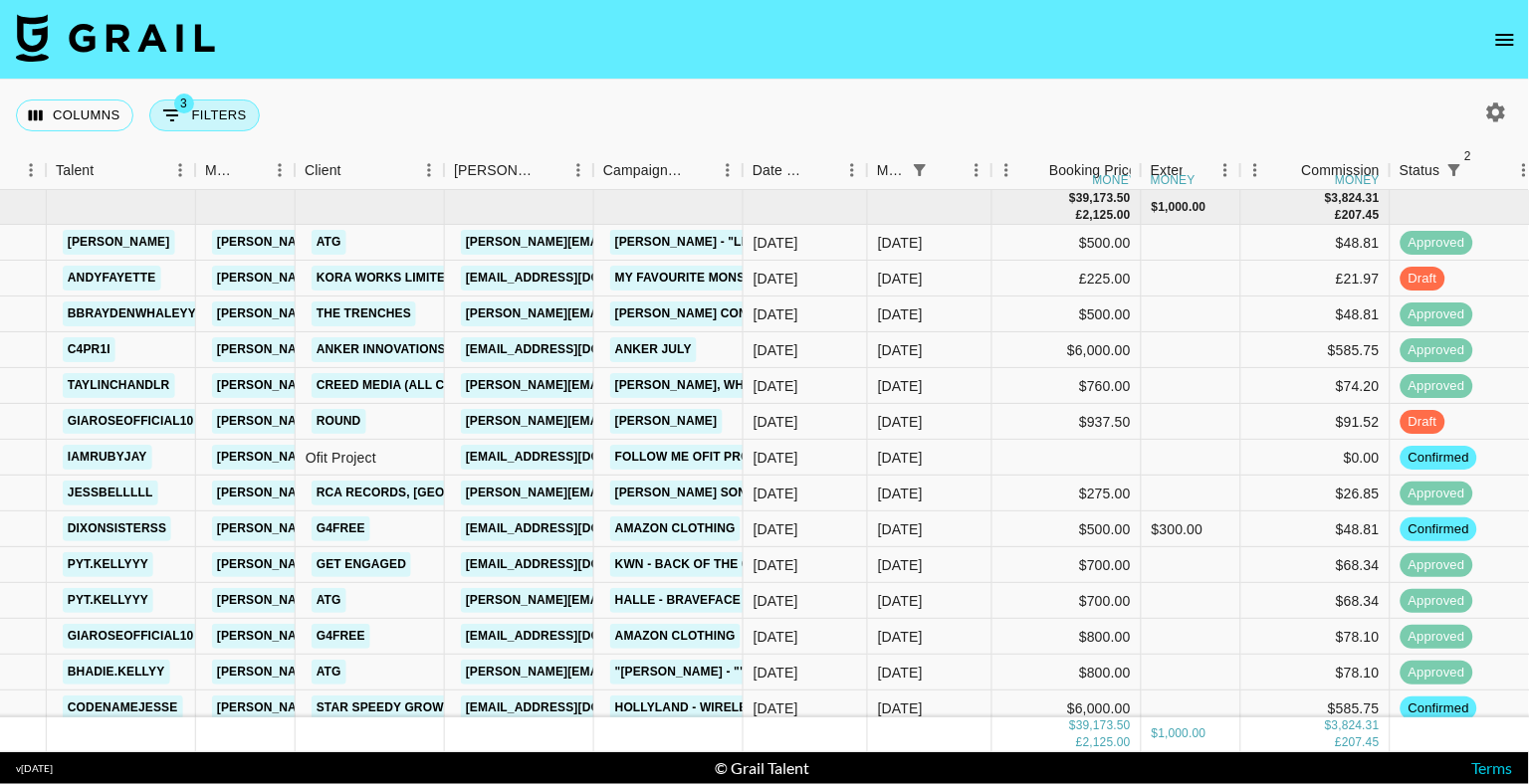 click on "3 Filters" at bounding box center [204, 115] 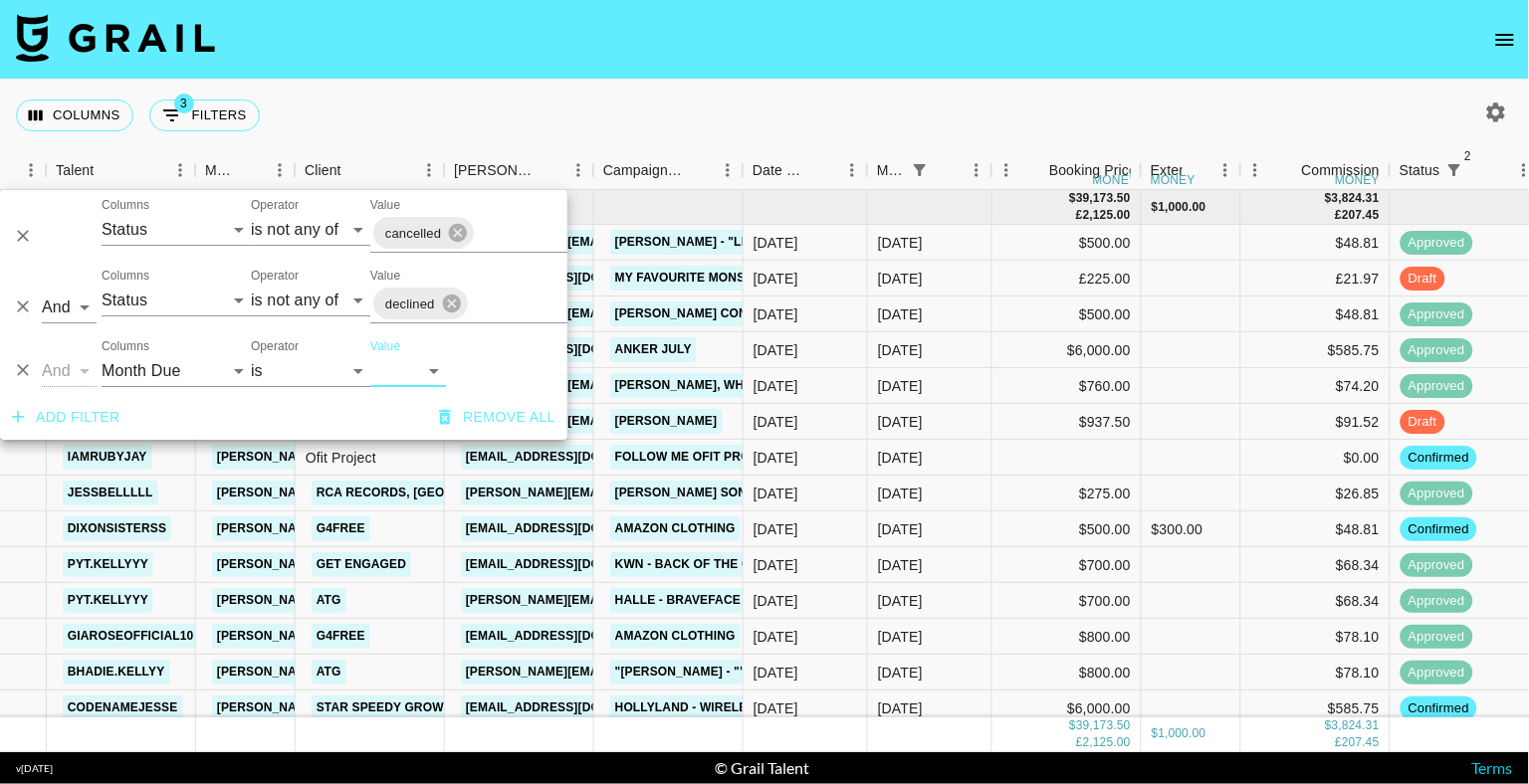 click 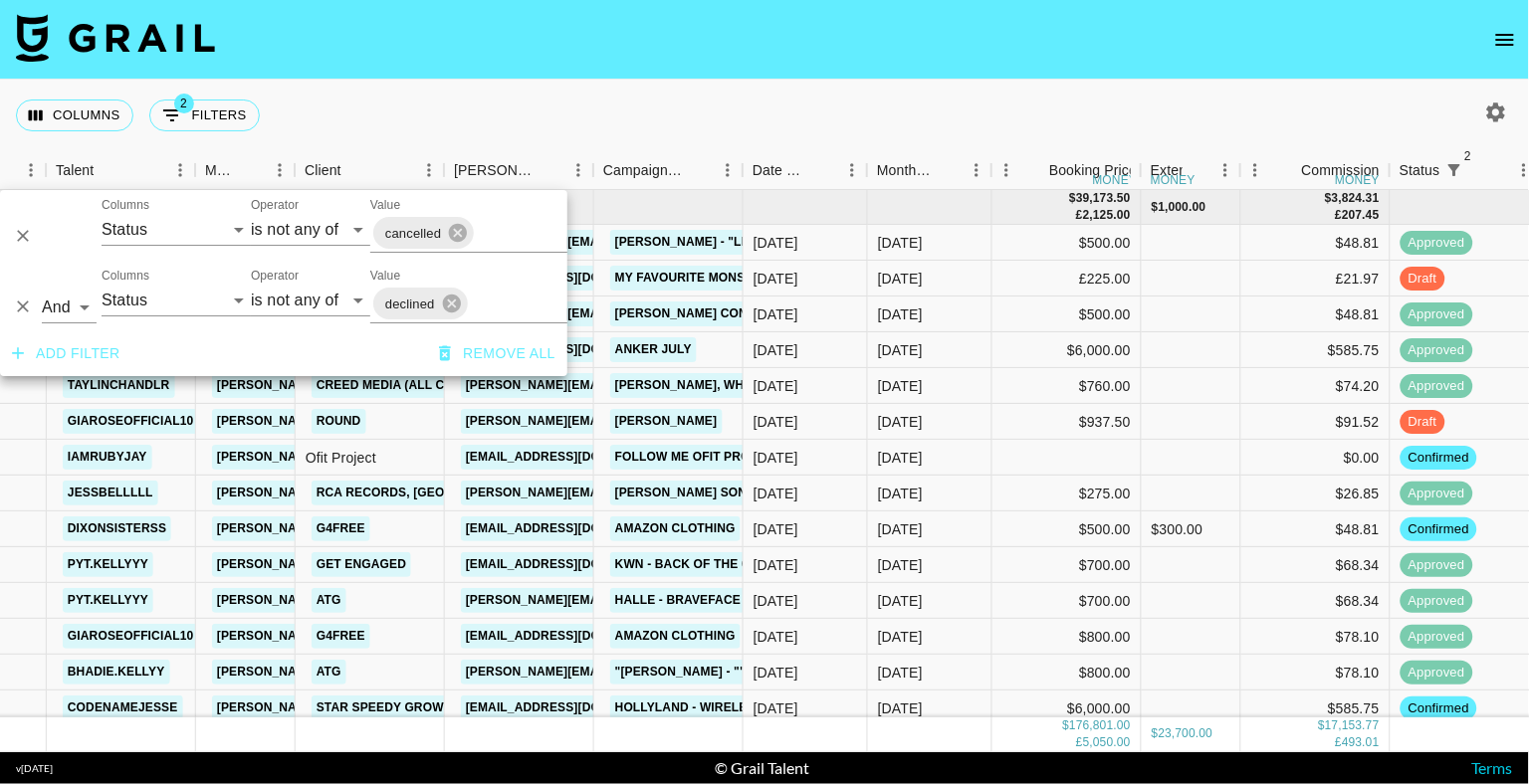 click at bounding box center (764, 40) 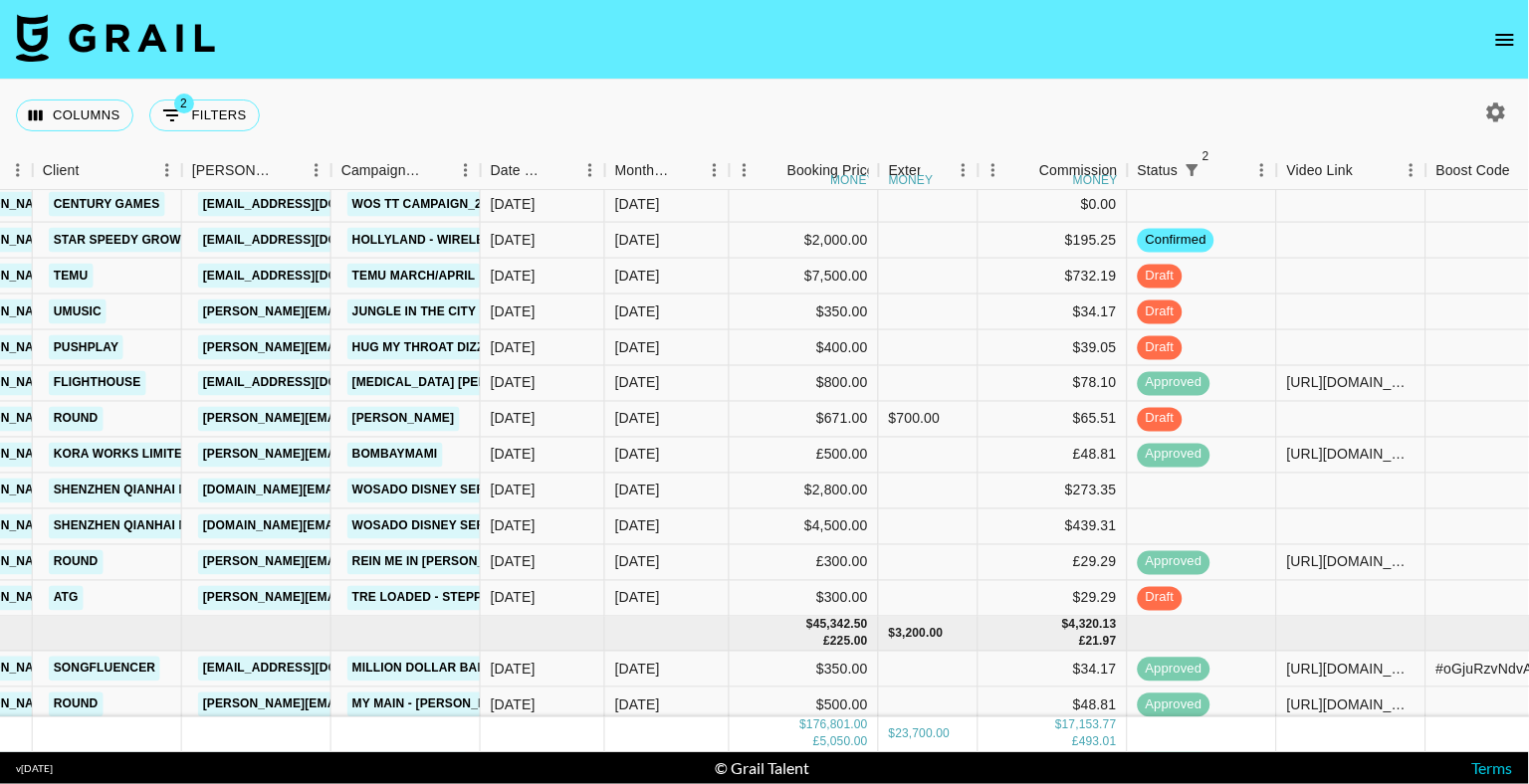 scroll, scrollTop: 0, scrollLeft: 629, axis: horizontal 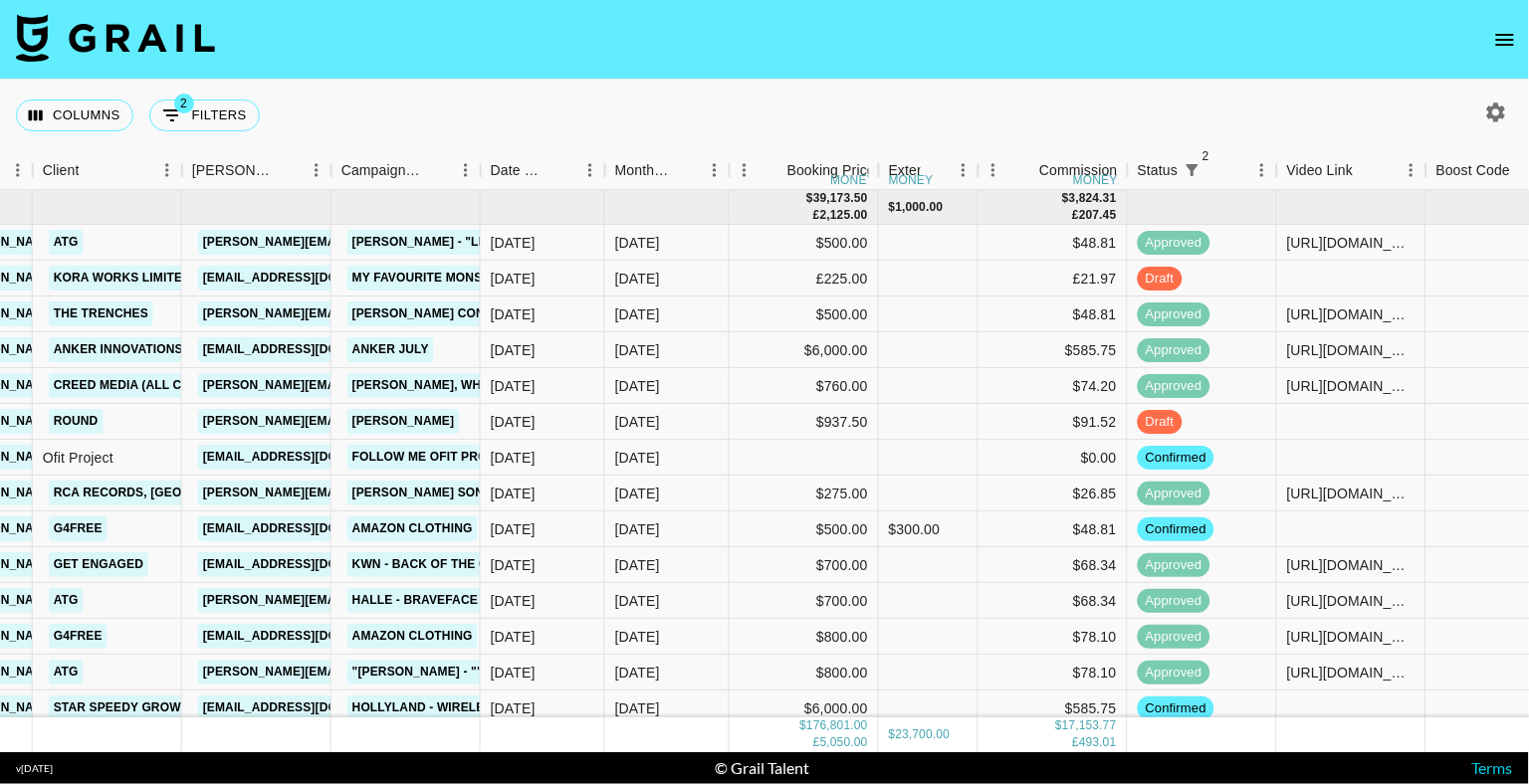 click 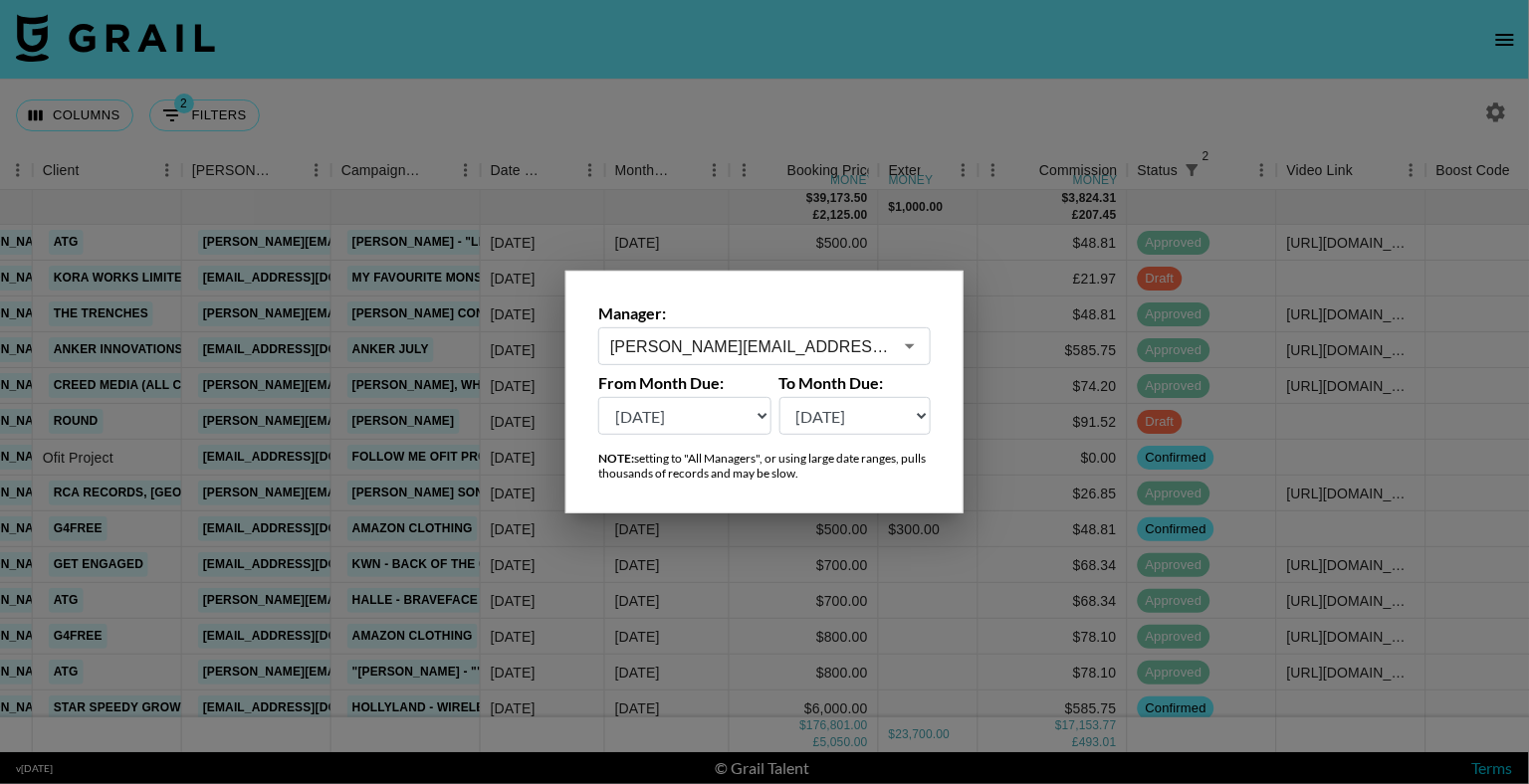click on "[PERSON_NAME][EMAIL_ADDRESS][DOMAIN_NAME]" at bounding box center [751, 346] 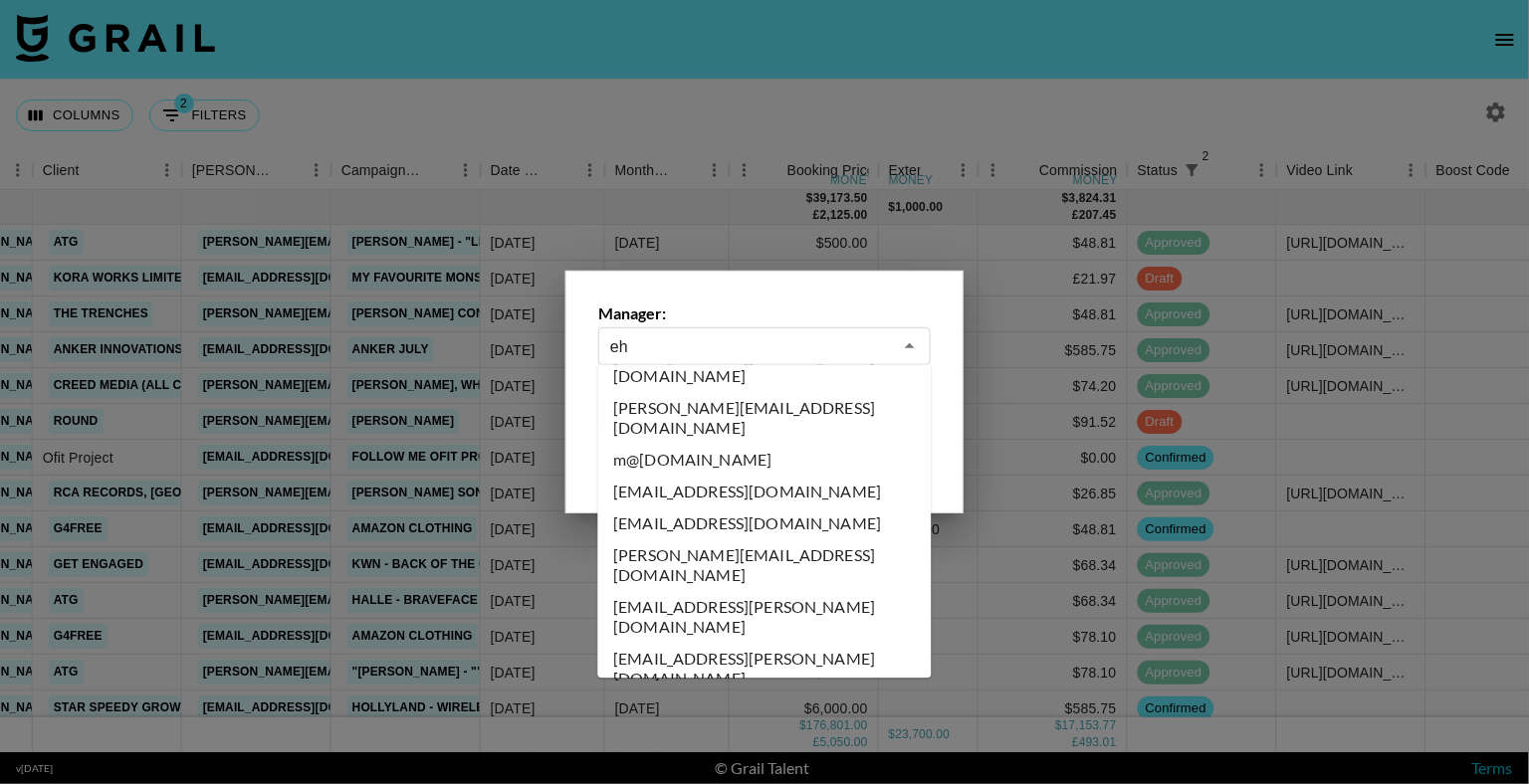 scroll, scrollTop: 0, scrollLeft: 0, axis: both 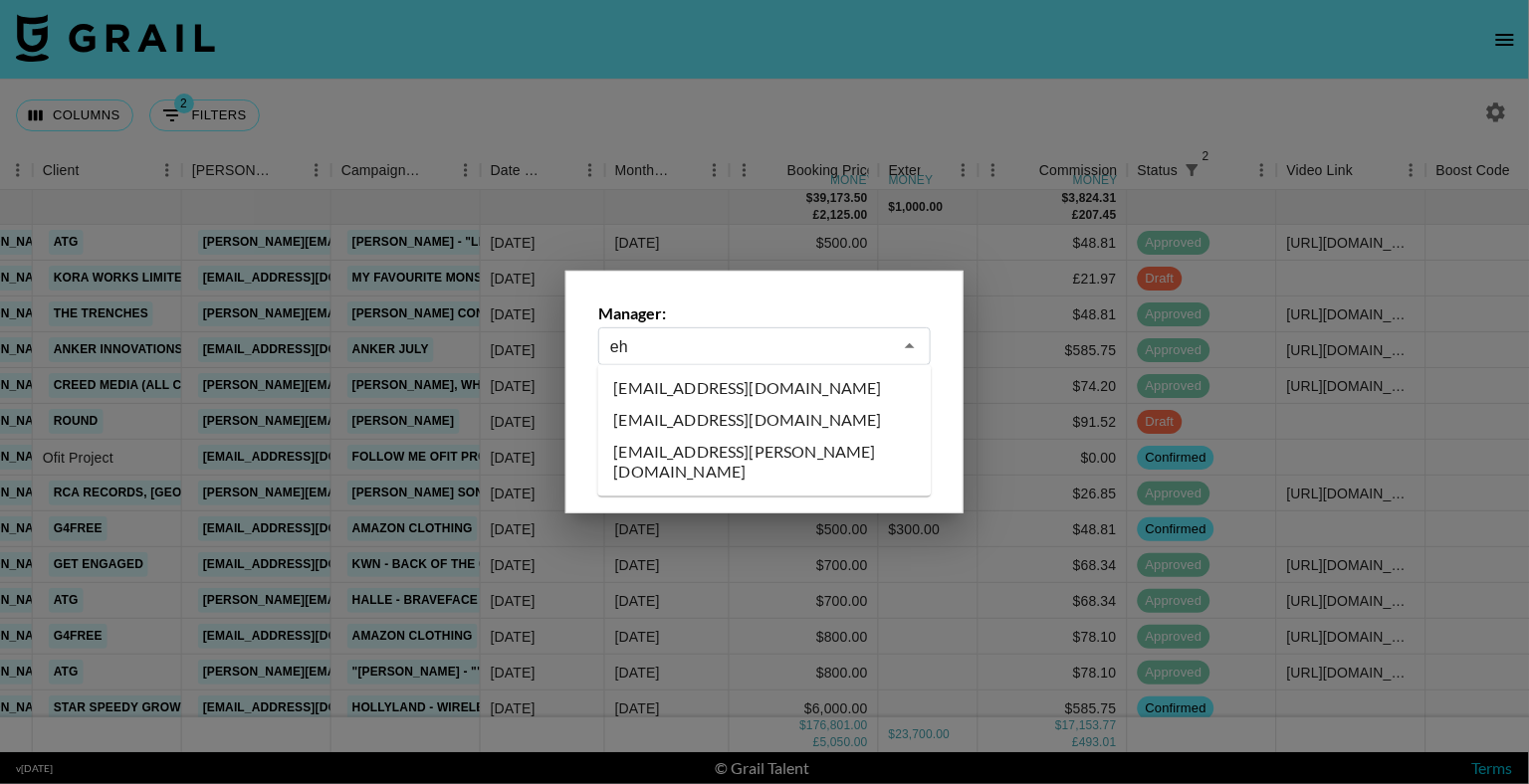 click on "[EMAIL_ADDRESS][DOMAIN_NAME]" at bounding box center (764, 421) 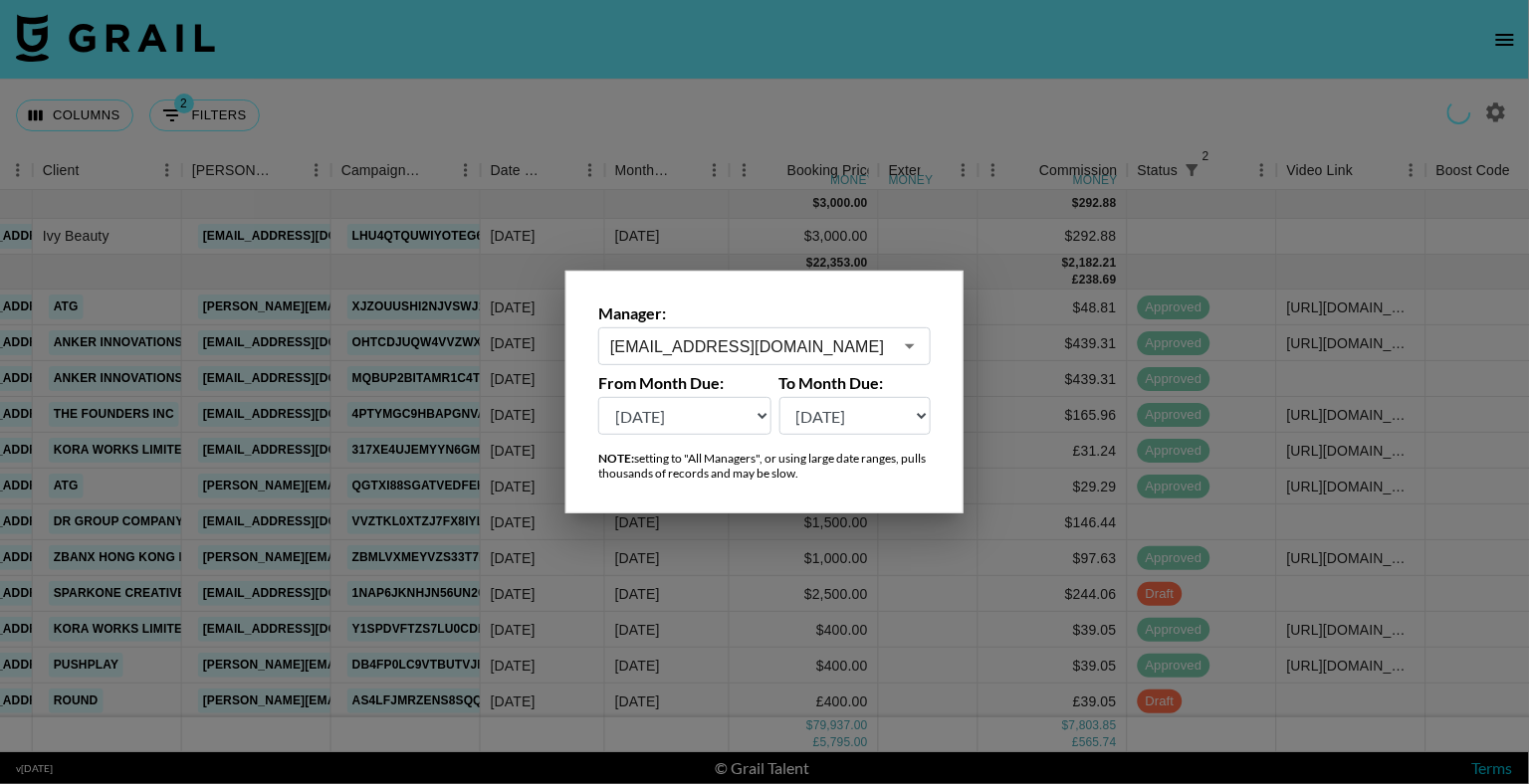 type on "[EMAIL_ADDRESS][DOMAIN_NAME]" 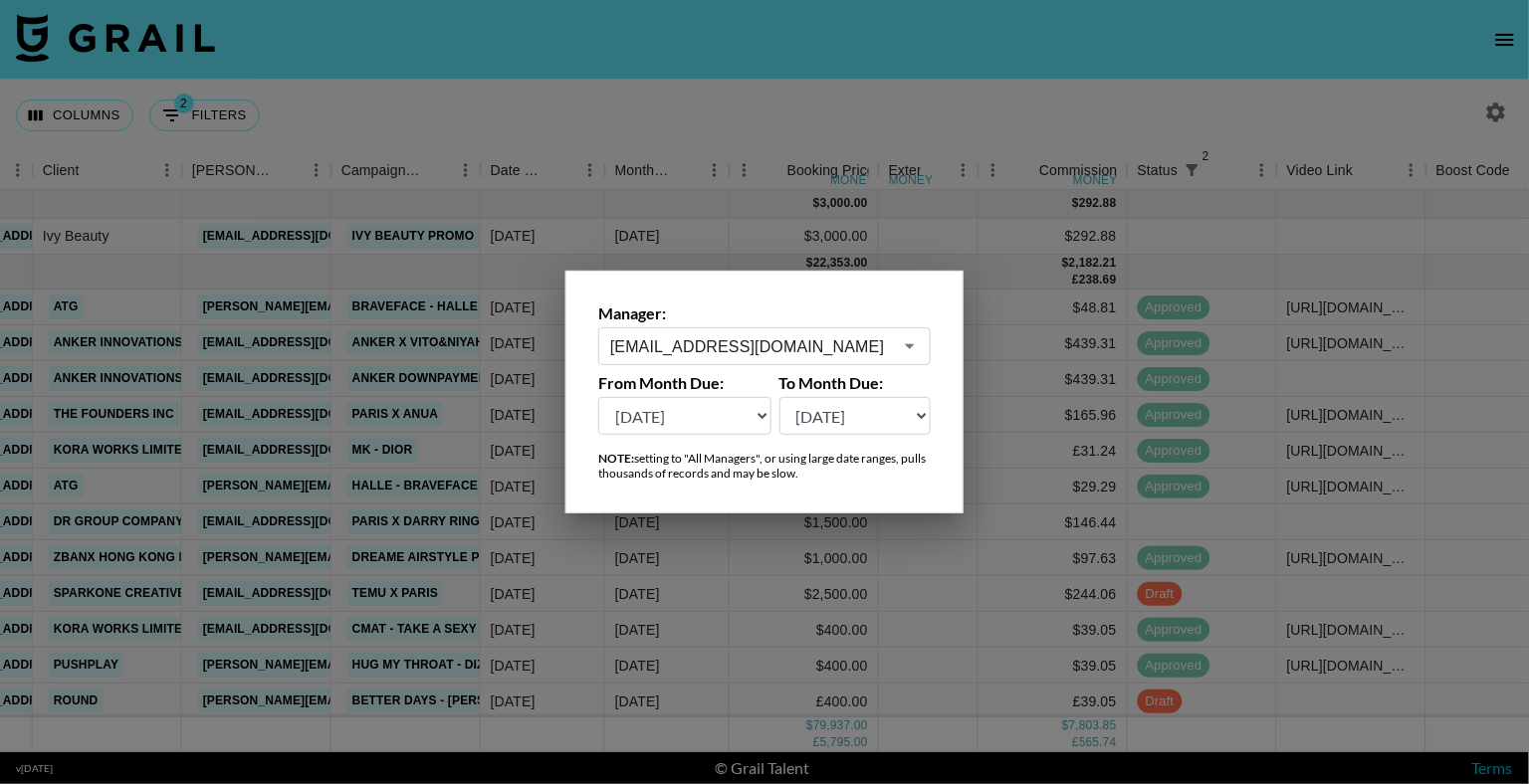 click at bounding box center [764, 392] 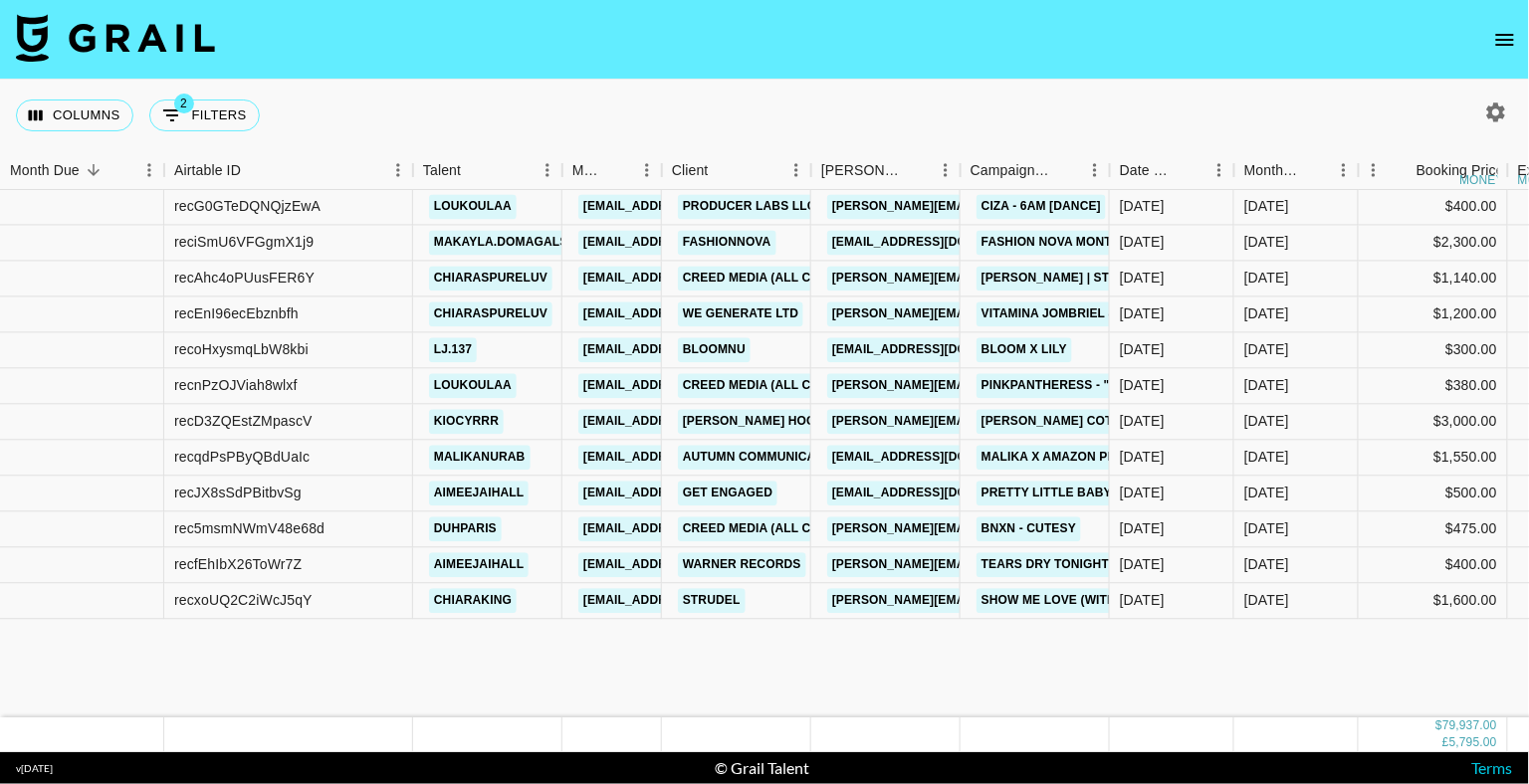 scroll, scrollTop: 2797, scrollLeft: 0, axis: vertical 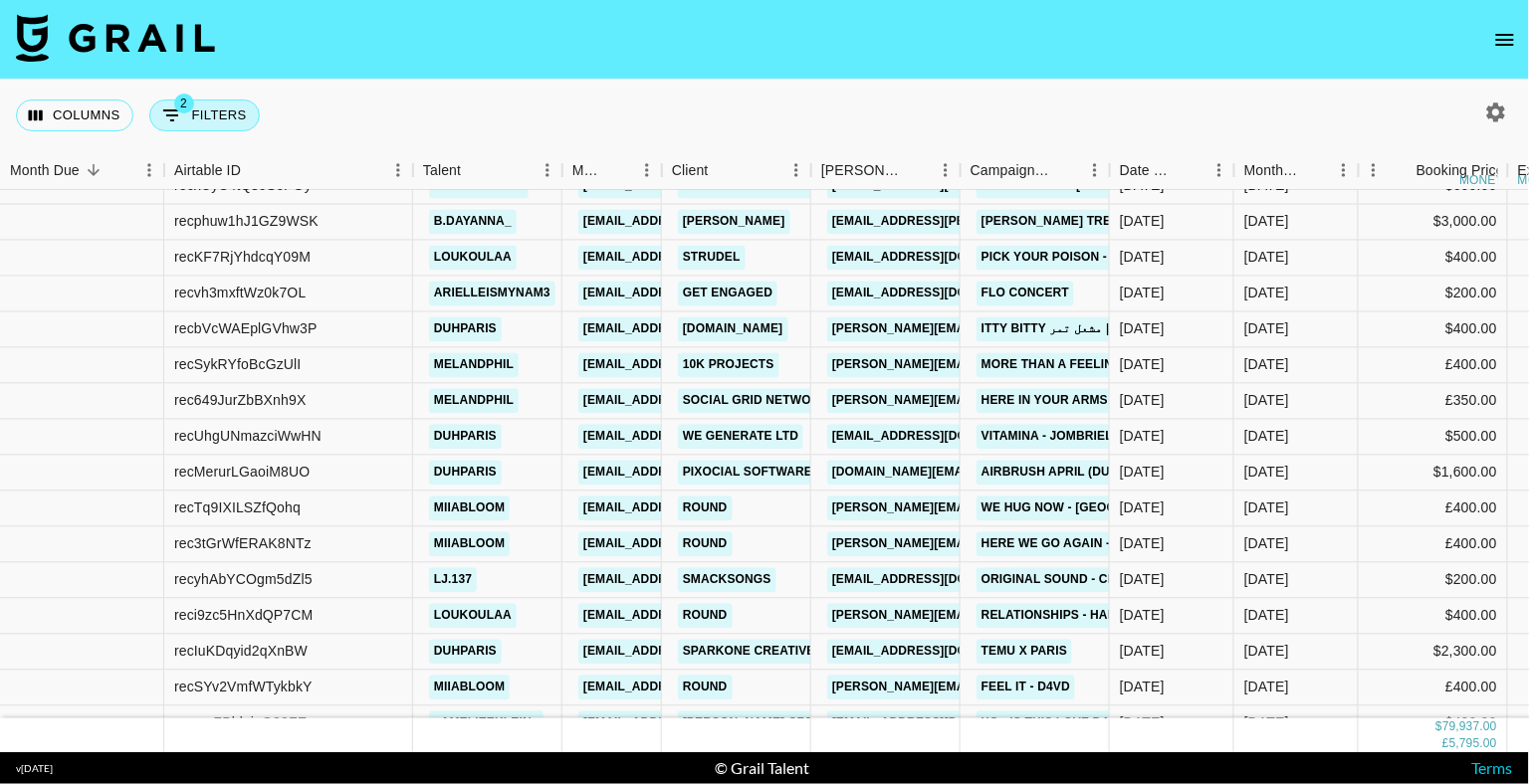 click on "2 Filters" at bounding box center (204, 115) 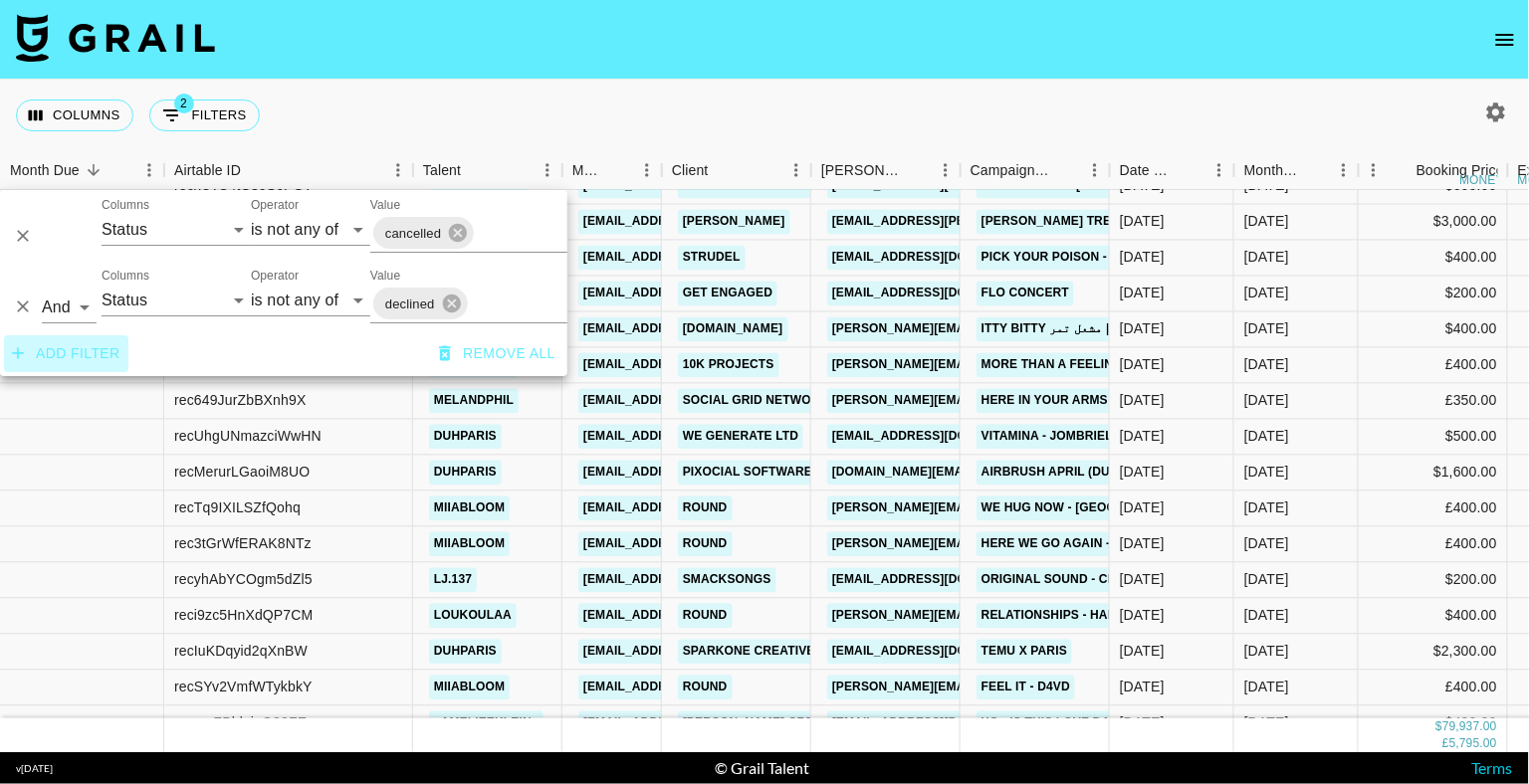 click on "Add filter" at bounding box center (66, 353) 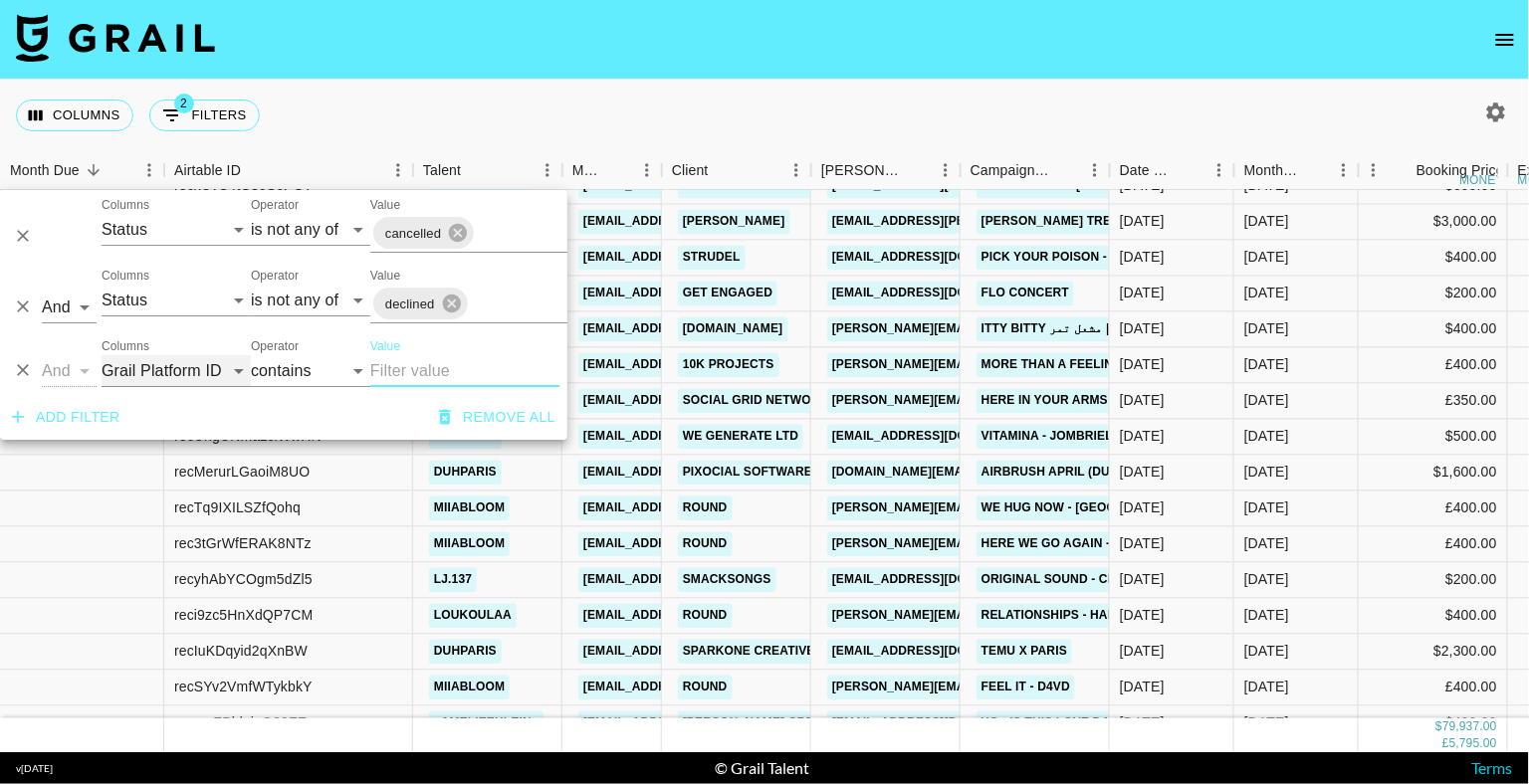 click on "Grail Platform ID Airtable ID Talent Manager Client [PERSON_NAME] Campaign (Type) Date Created Created by Grail Team Month Due Currency Booking Price Creator Commmission Override External Commission Expenses: Remove Commission? Commission Status Video Link Boost Code Special Booking Type PO Number Invoice Notes Uniport Contact Email Contract File Payment Sent Payment Sent Date Invoice Link" at bounding box center [176, 371] 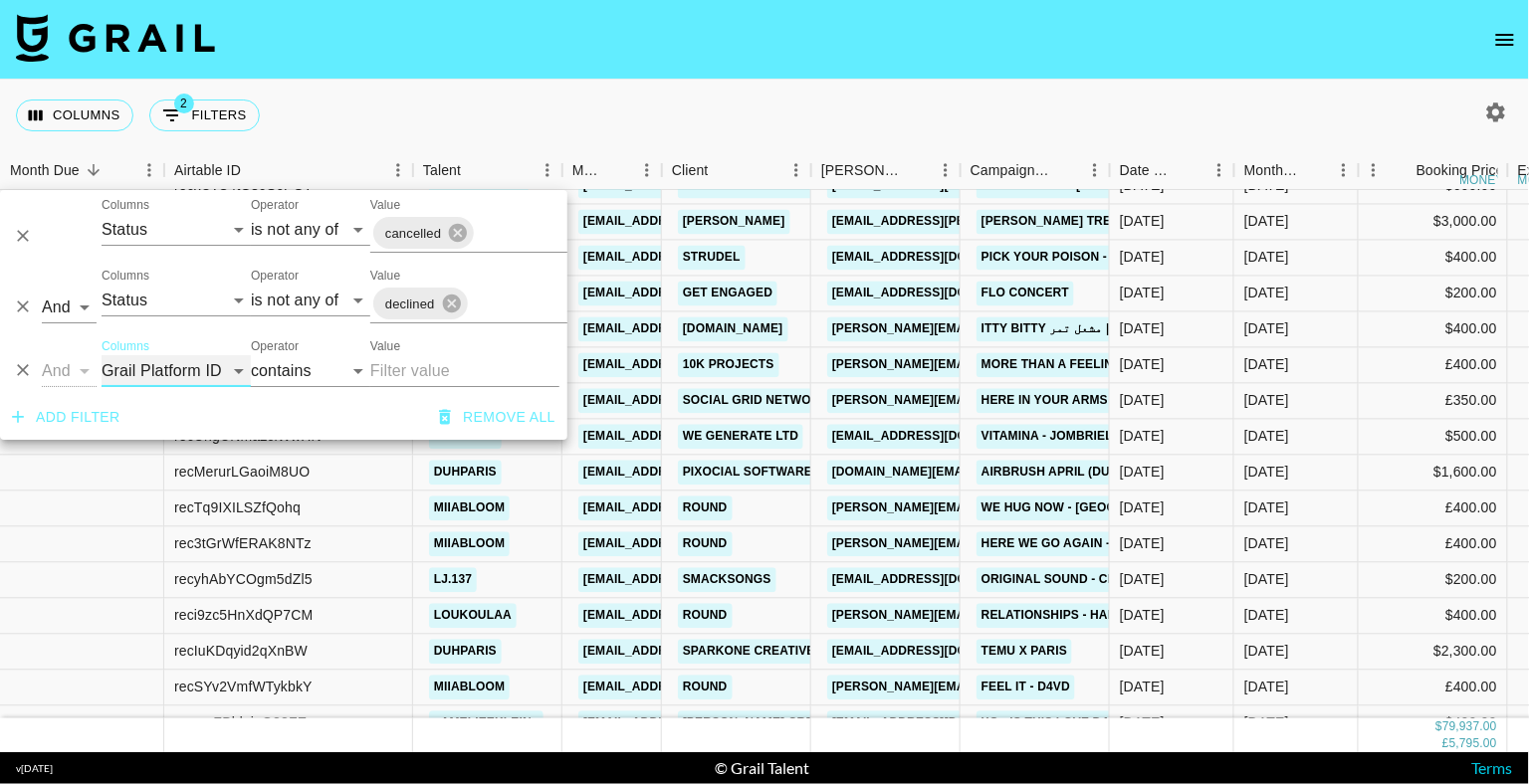 select on "monthDue2" 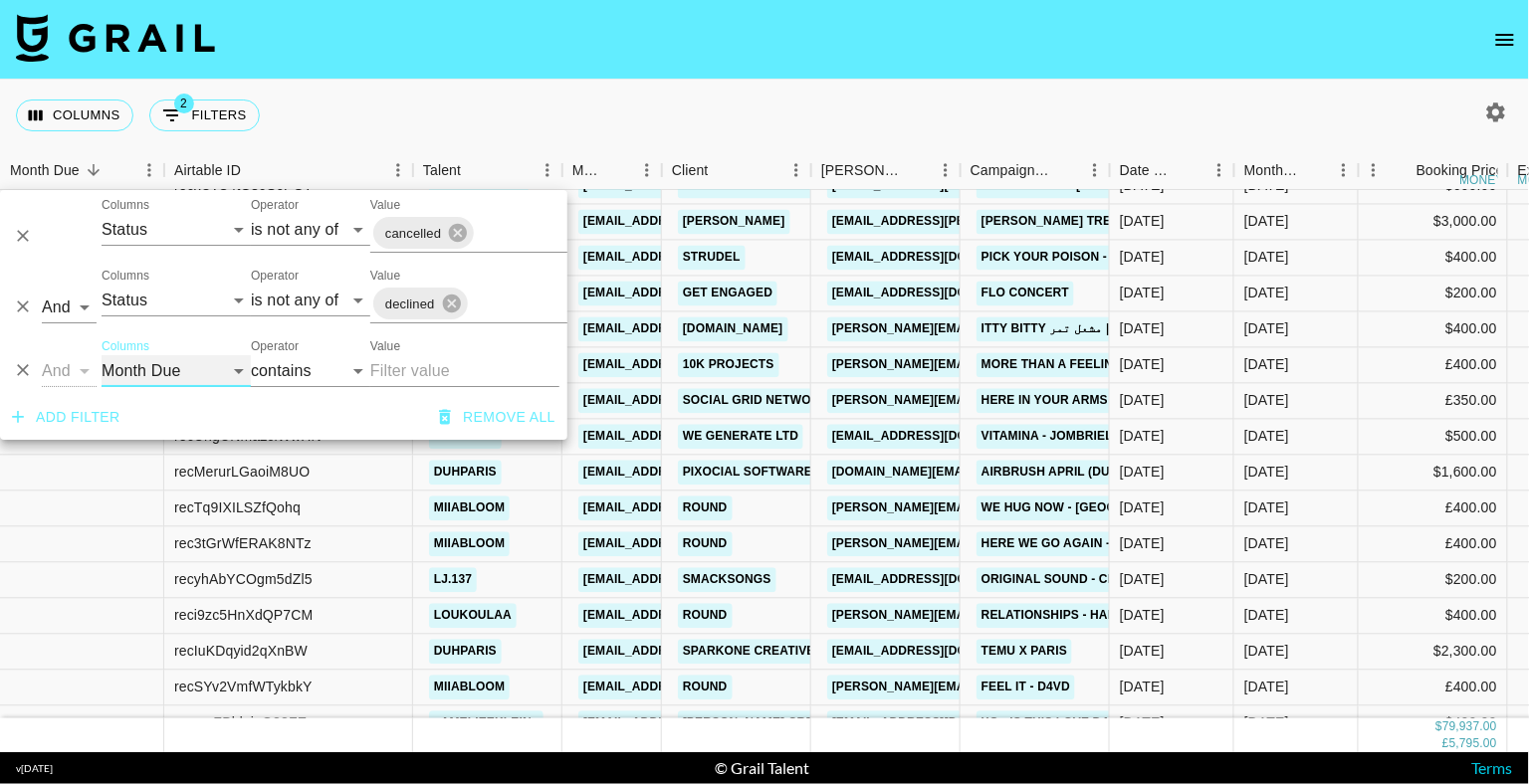 select on "is" 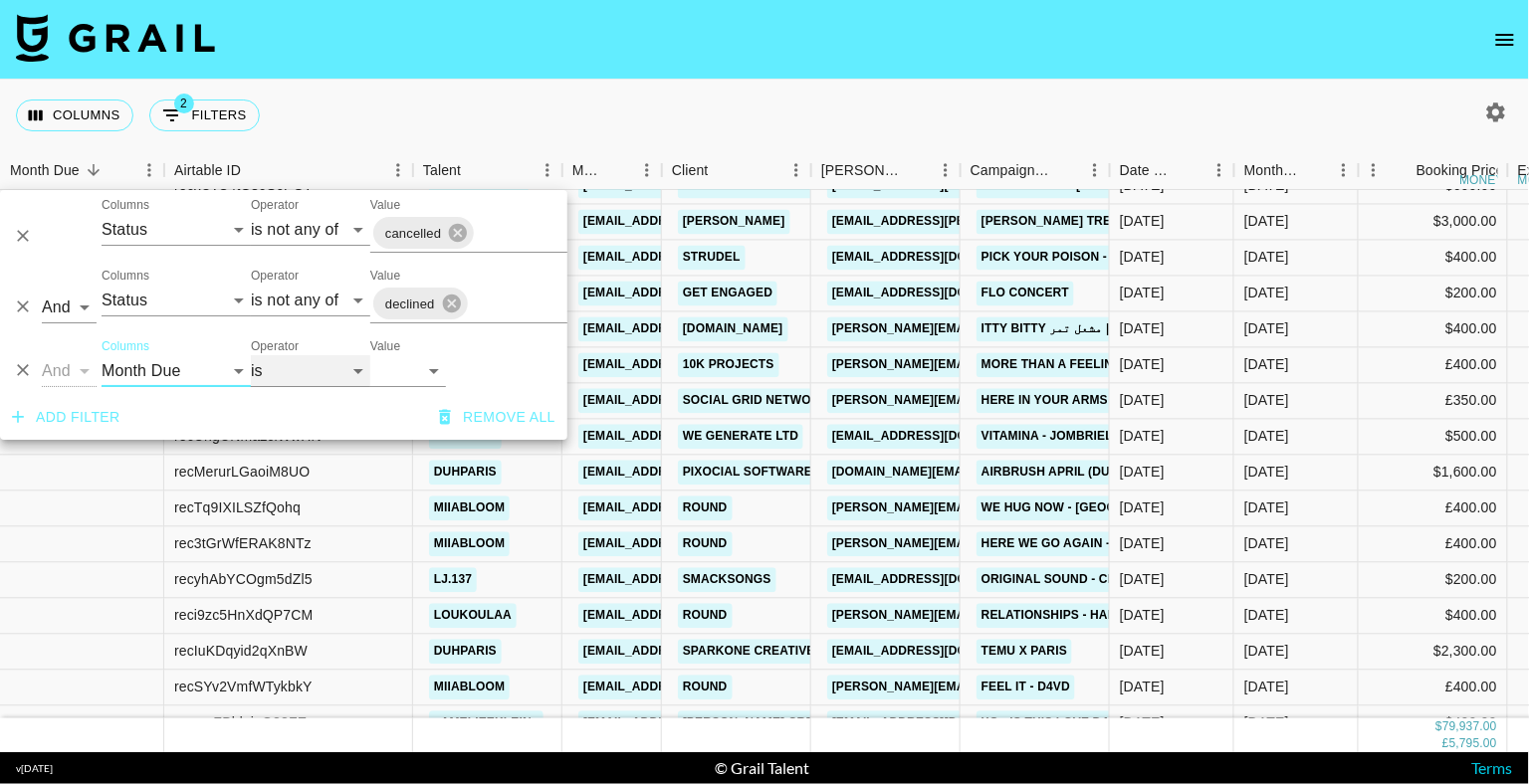 click on "is is not is any of" at bounding box center [311, 371] 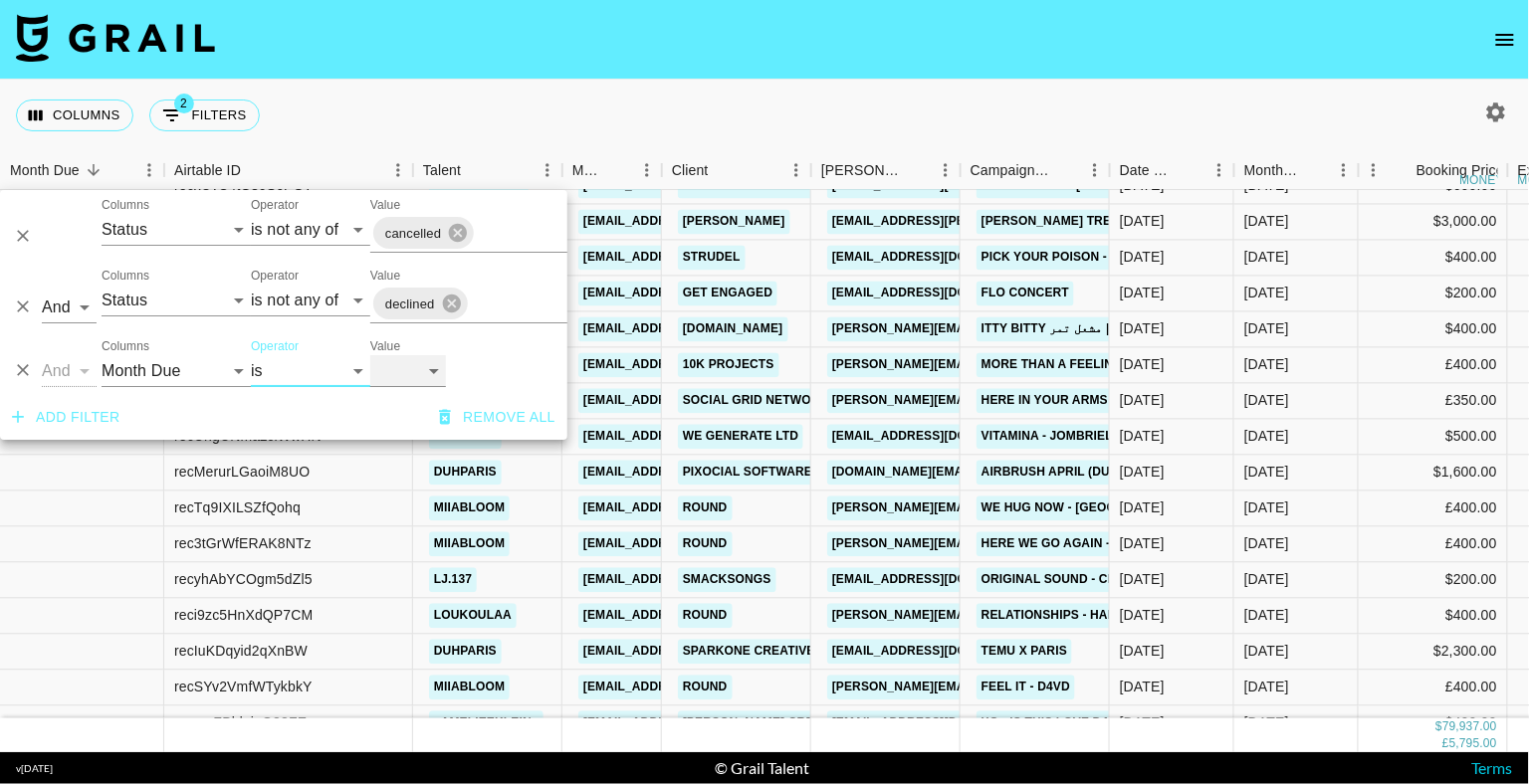 click on "[DATE] Jun '[DATE] Apr '[DATE] Feb '[DATE] Dec '[DATE] Oct '[DATE] Aug '[DATE] Jun '[DATE] Apr '[DATE] Feb '[DATE] Dec '[DATE] Oct '[DATE] Aug '[DATE]" at bounding box center (408, 371) 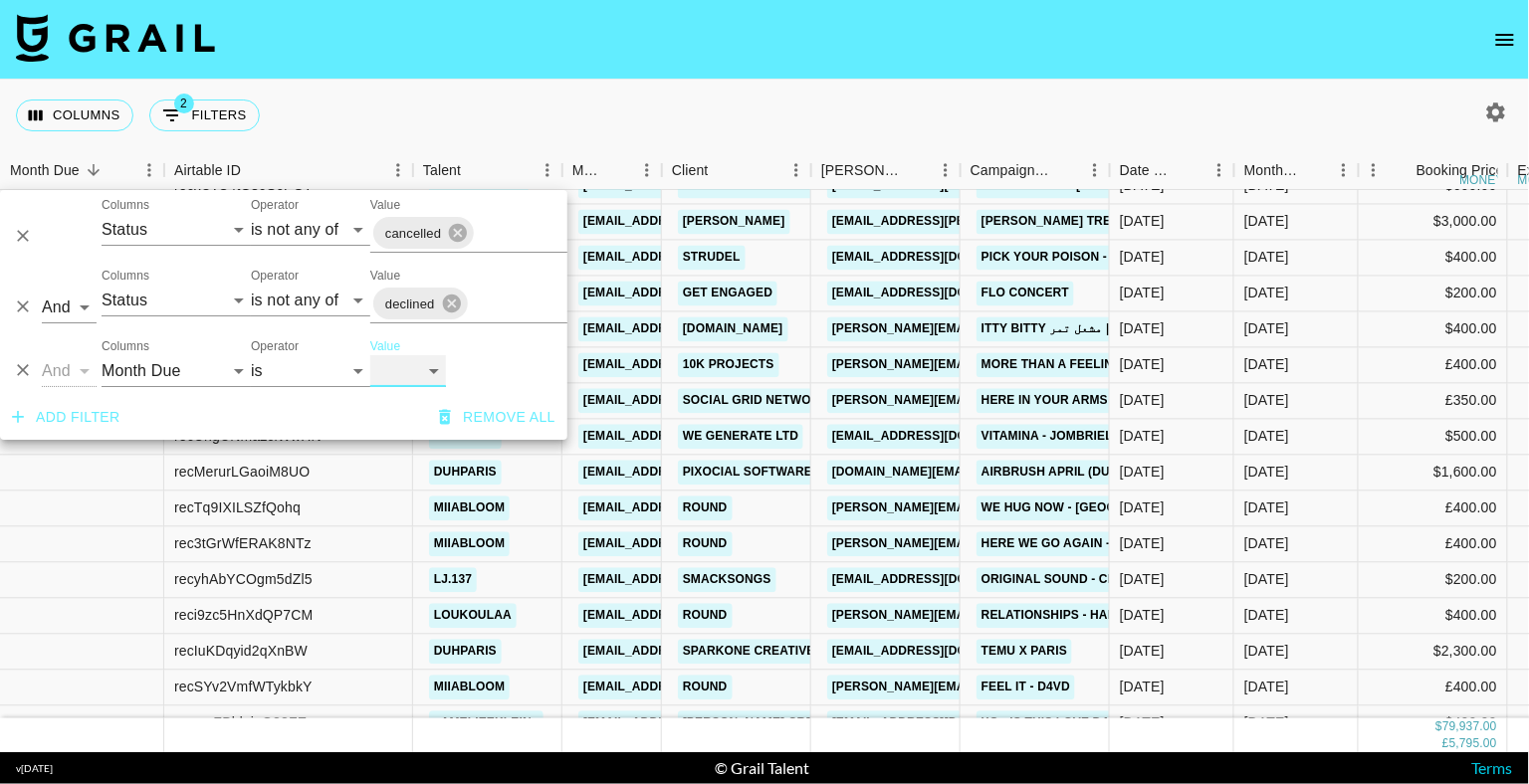 select on "[DATE]" 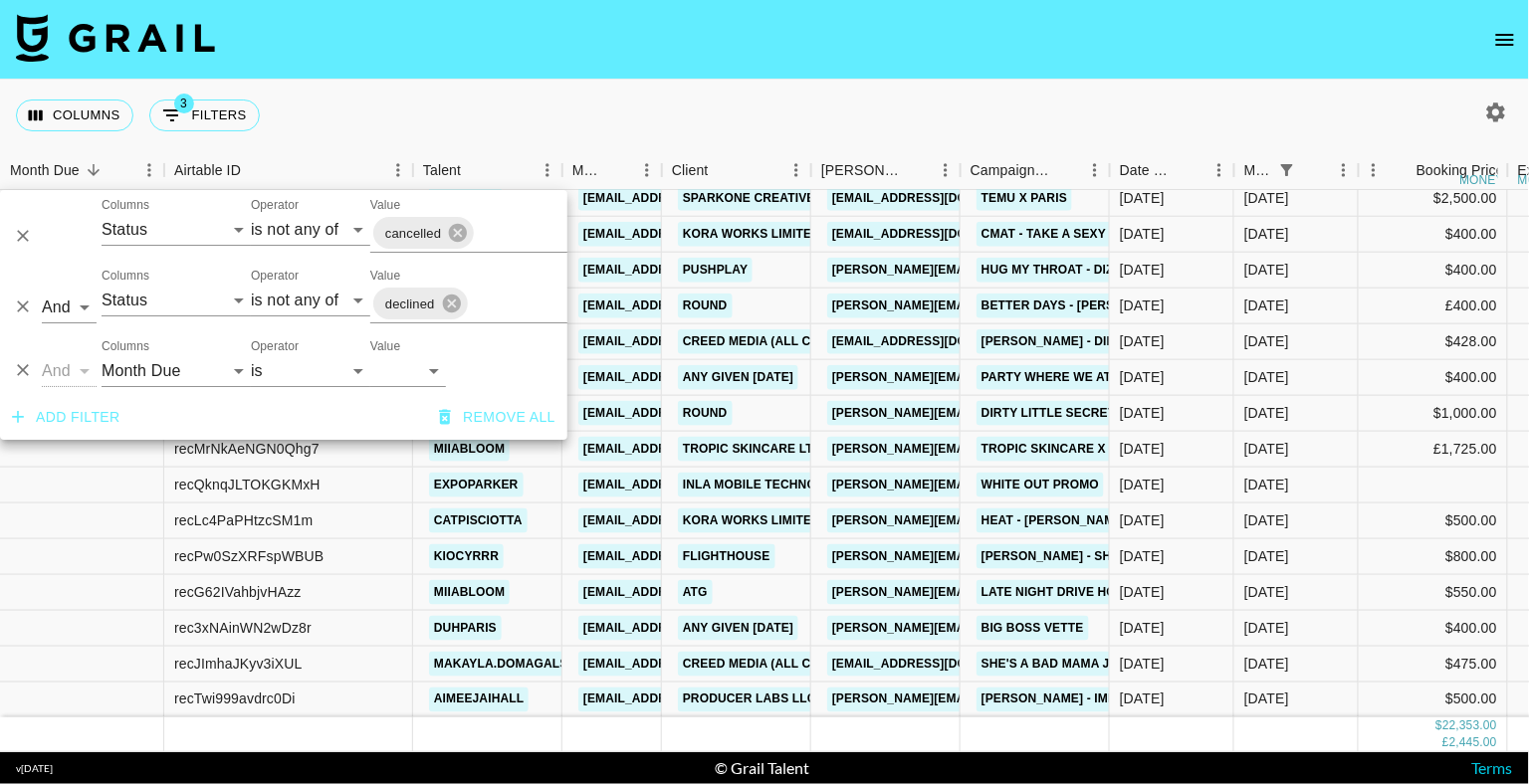 click on "Columns 3 Filters + Booking" at bounding box center [764, 115] 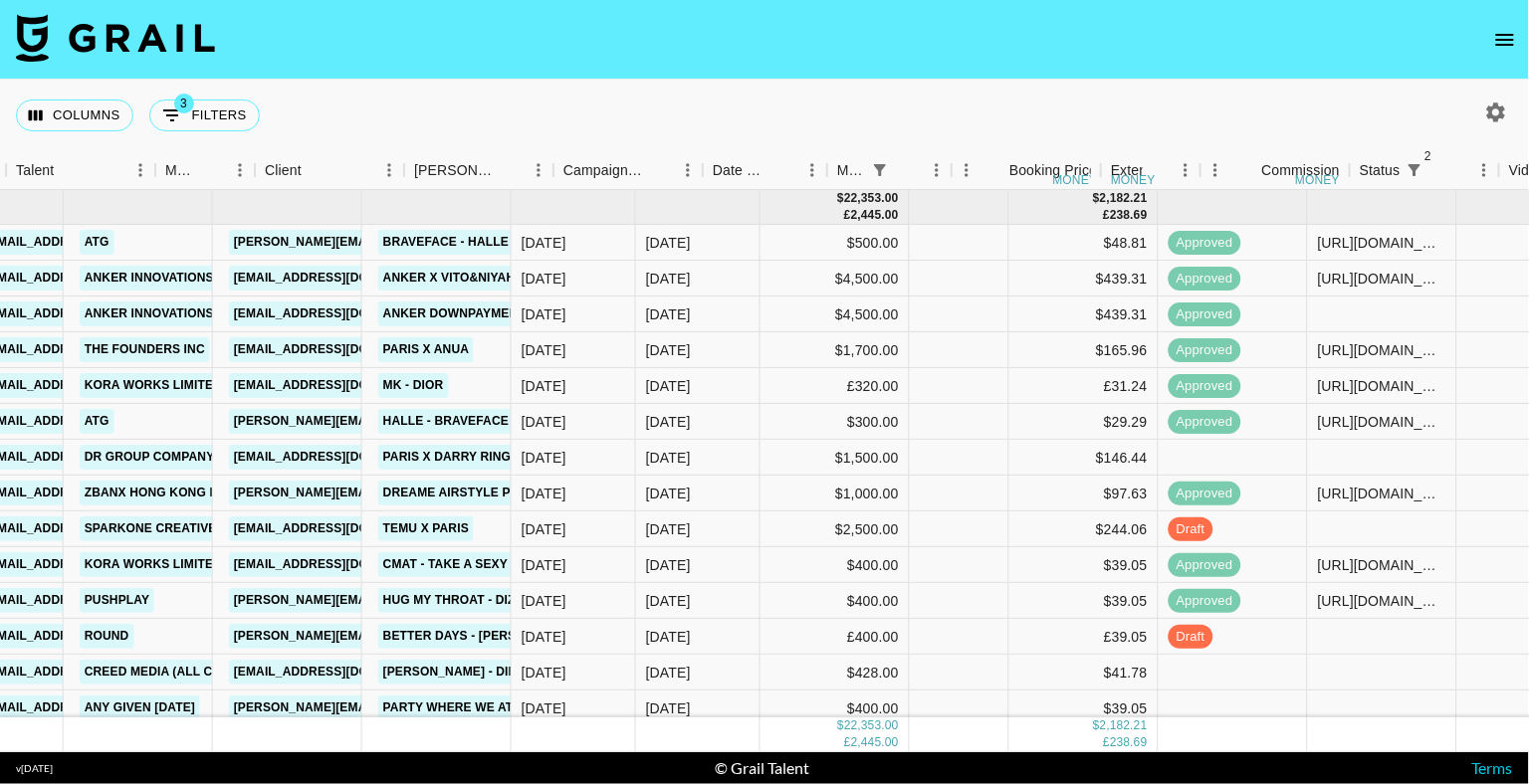 scroll, scrollTop: 0, scrollLeft: 859, axis: horizontal 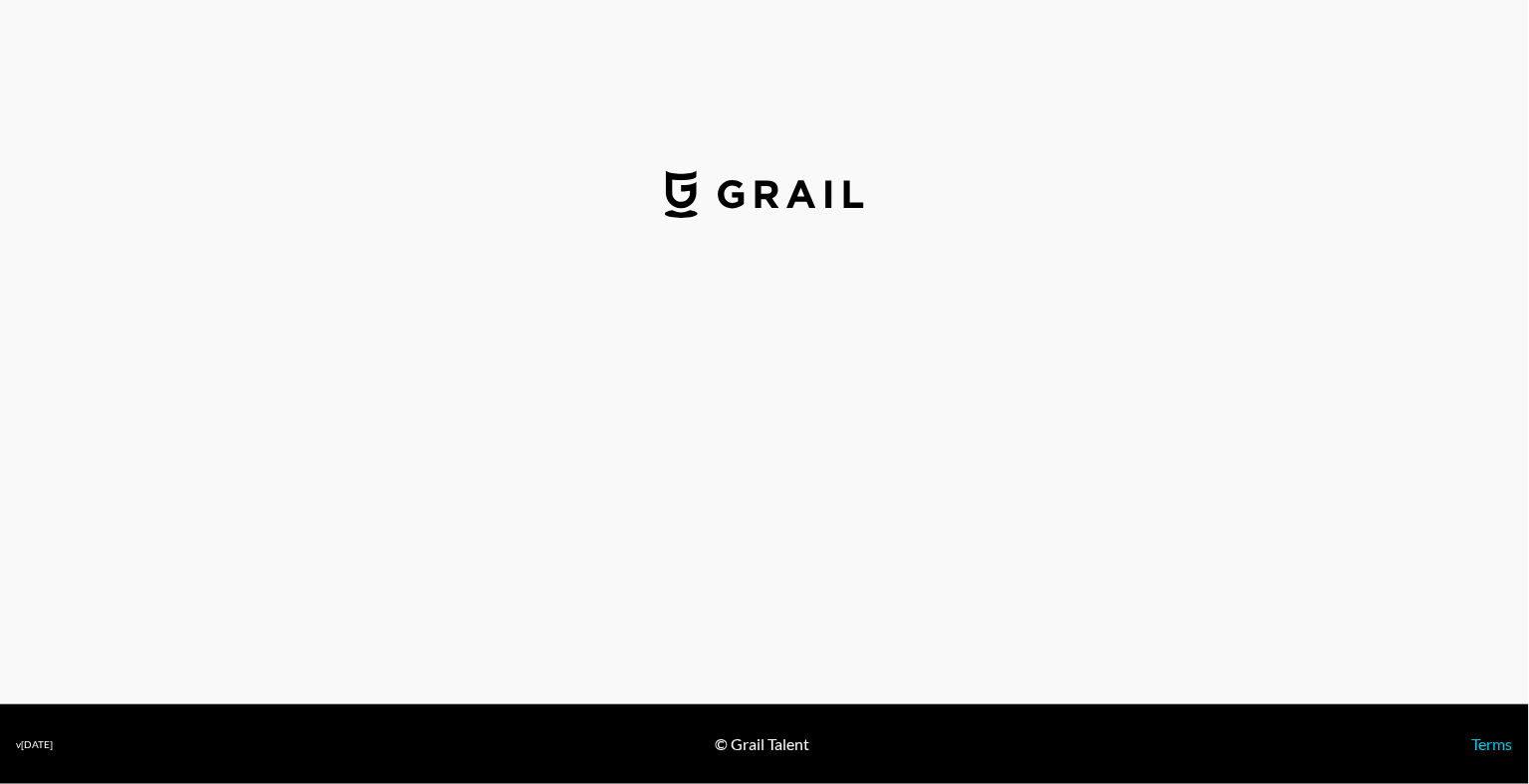 select on "GBP" 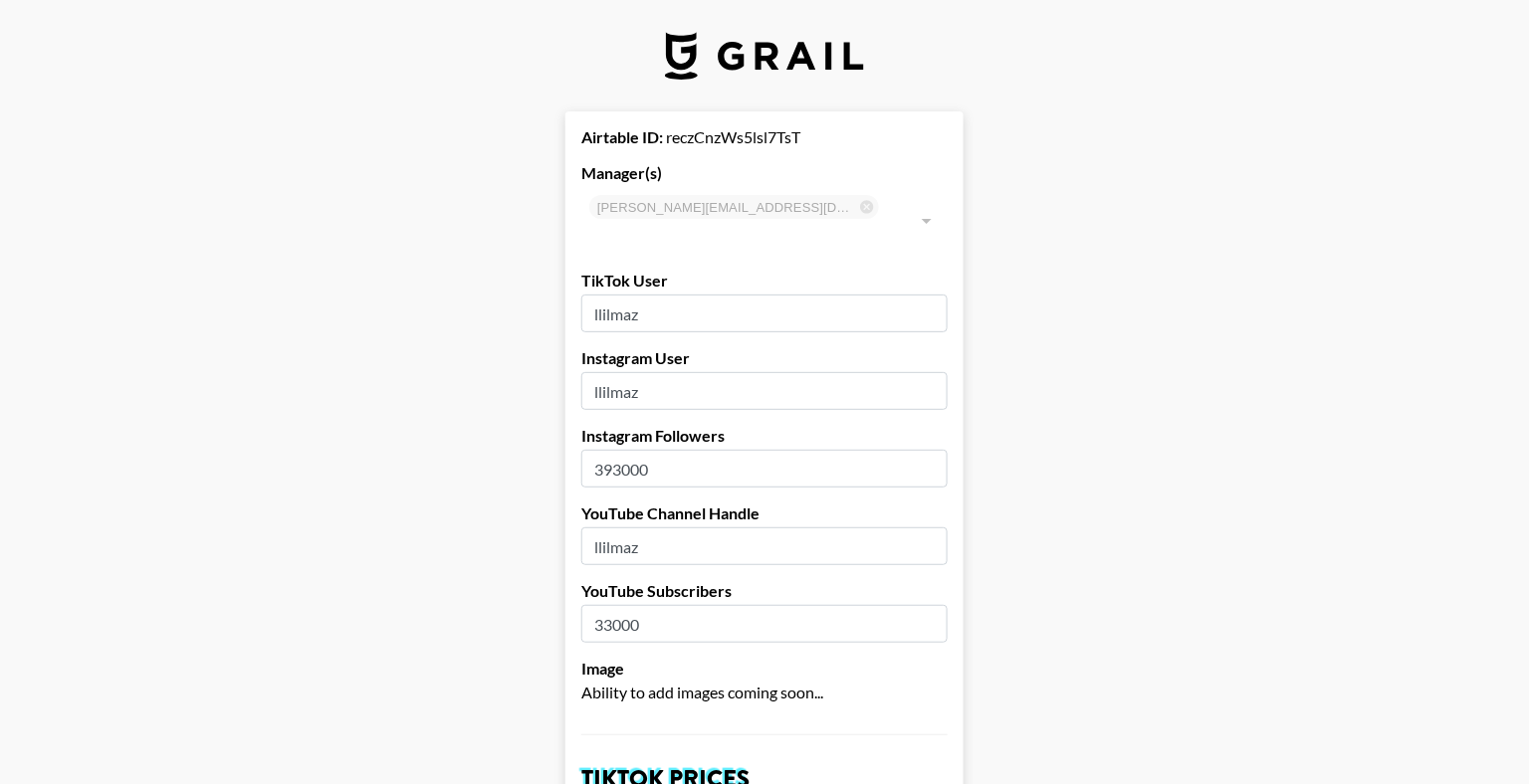 type on "United Kingdom" 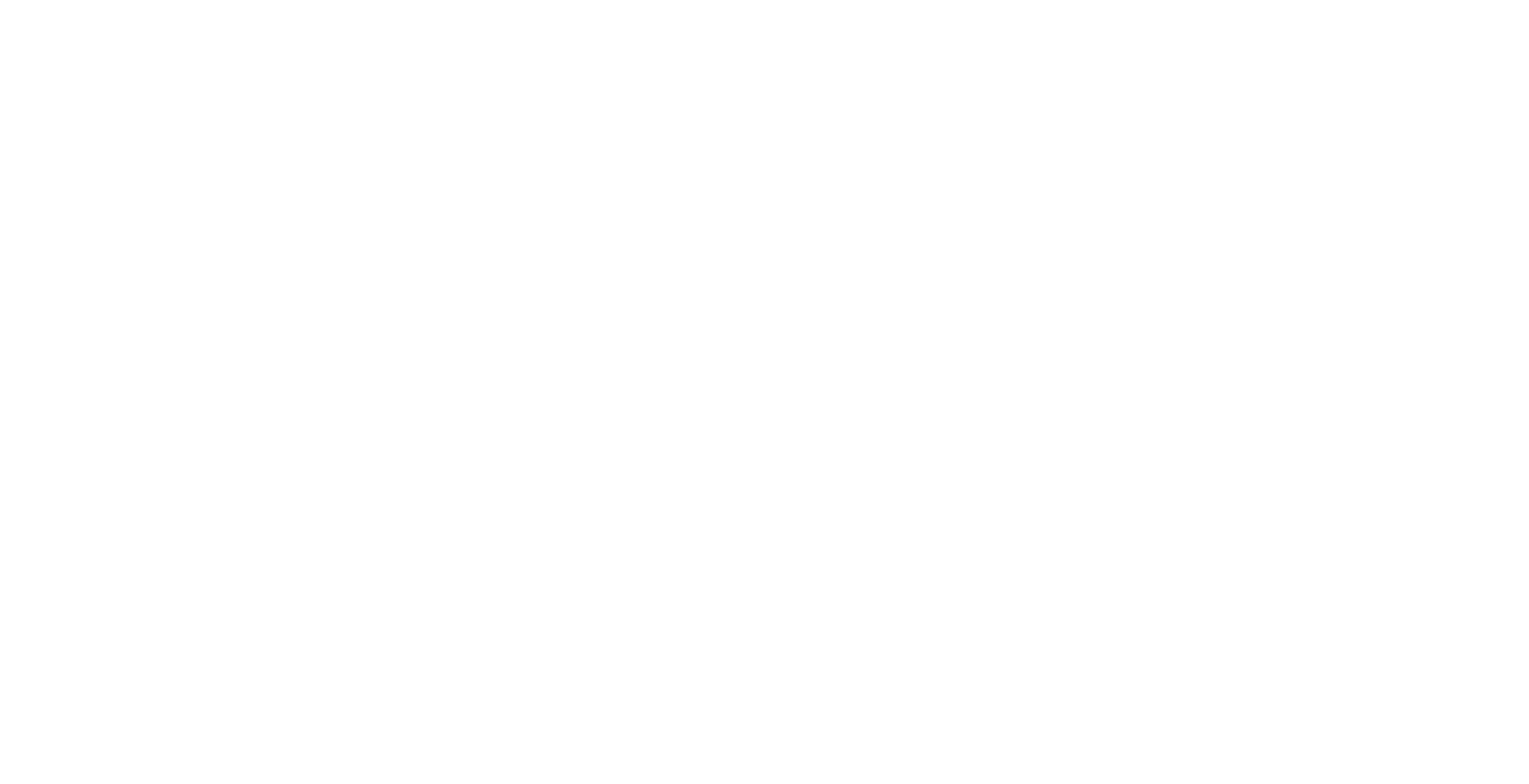 scroll, scrollTop: 0, scrollLeft: 0, axis: both 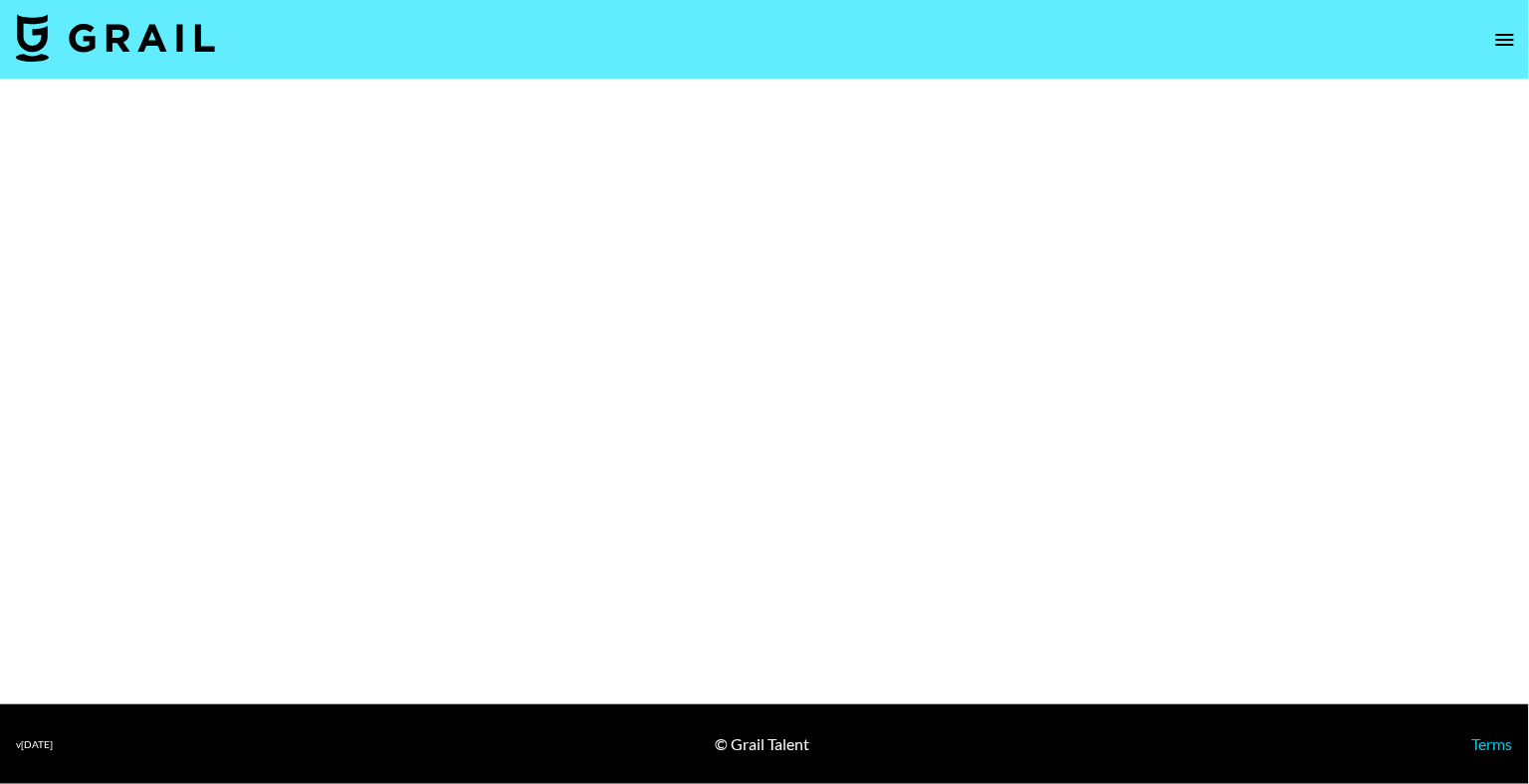 select on "Brand" 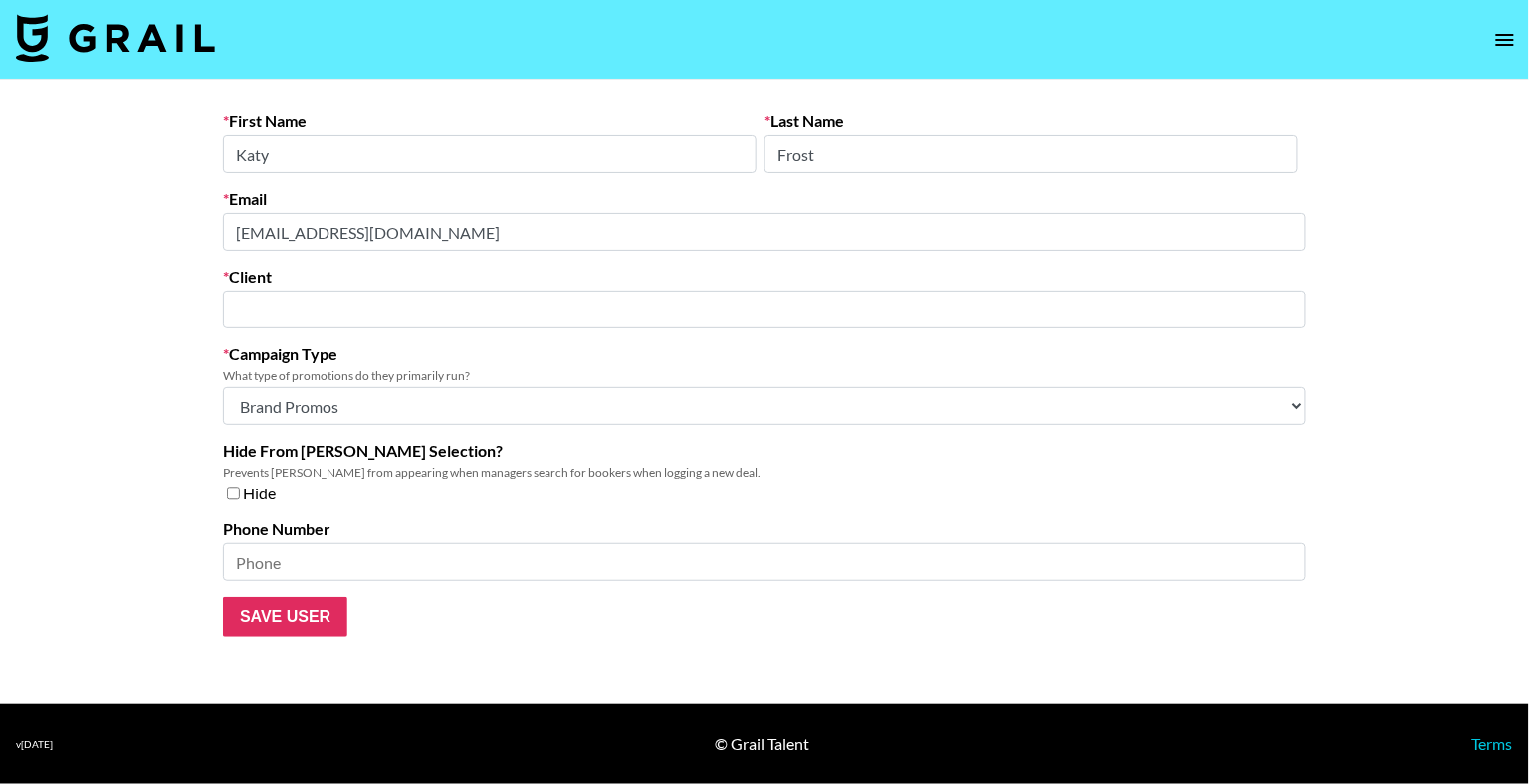 type on "COTY UK&I" 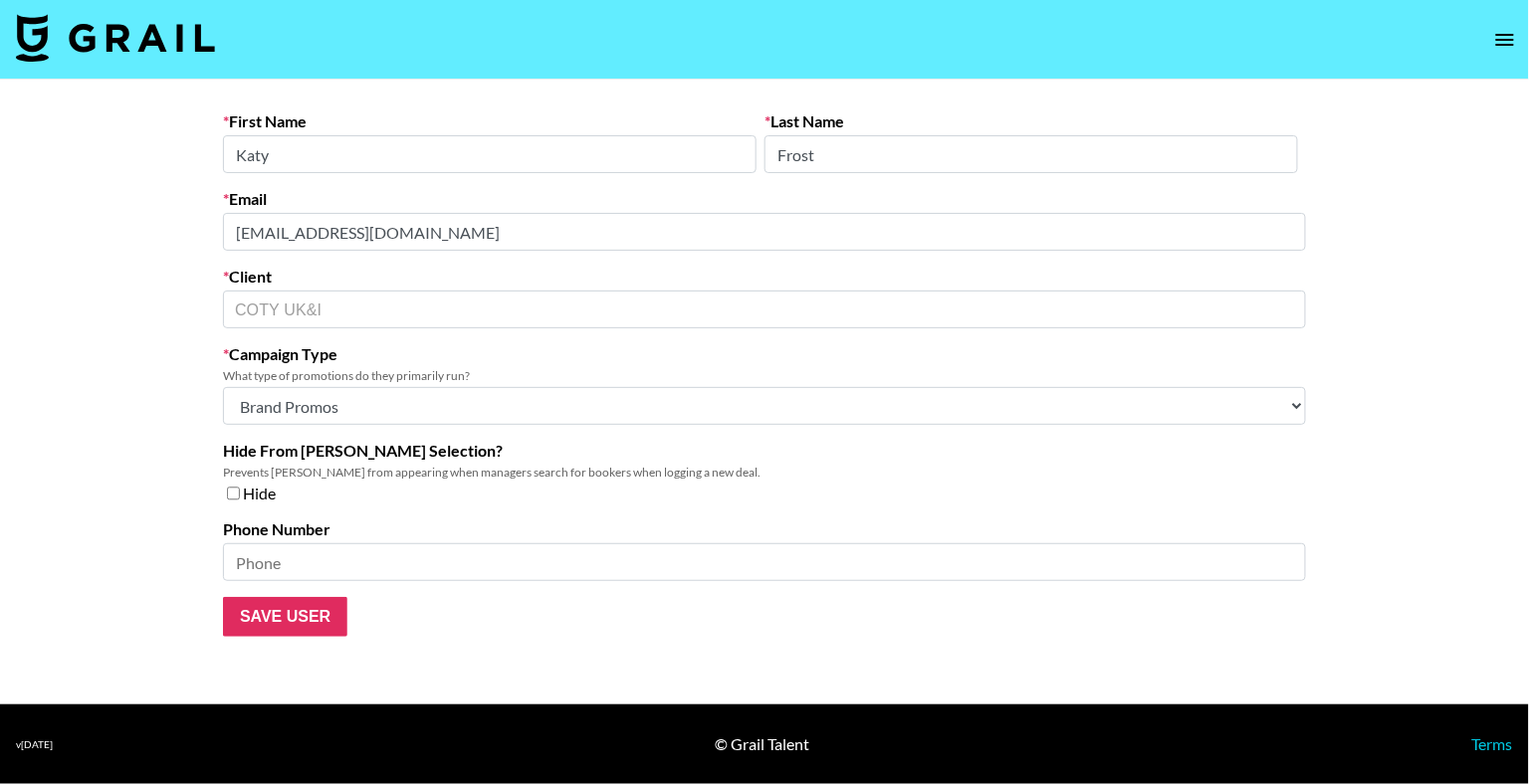 click on "First Name Katy Last Name Frost Email Katy_Frost@cotyinc.com Client COTY UK&I ​ Campaign Type What type of promotions do they primarily run? Choose Type... Song Promos Brand Promos Both (They work at an agency) Hide From Booker Selection? Prevents booker from appearing when managers search for bookers when logging a new deal.   Hide Phone Number Save User" at bounding box center [764, 392] 